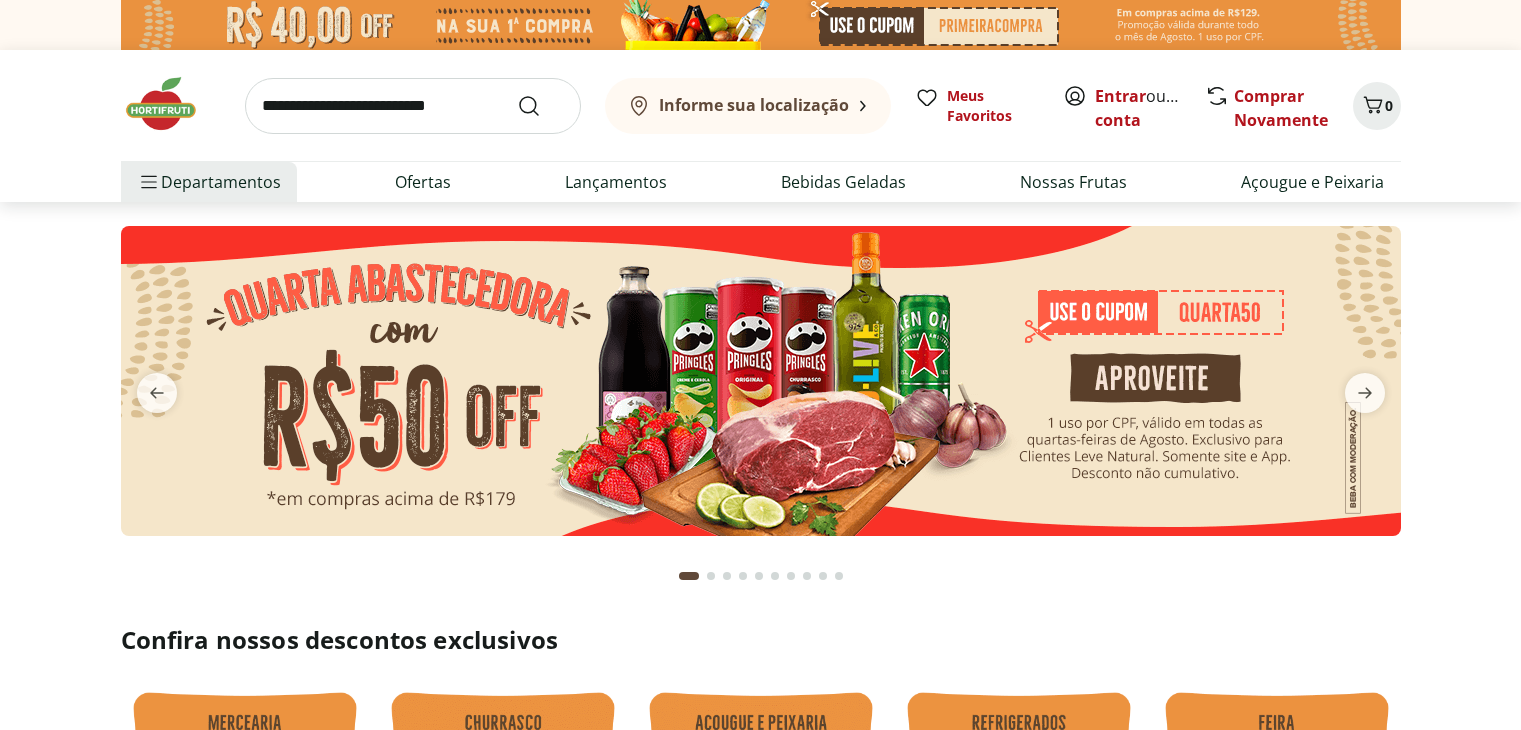 scroll, scrollTop: 0, scrollLeft: 0, axis: both 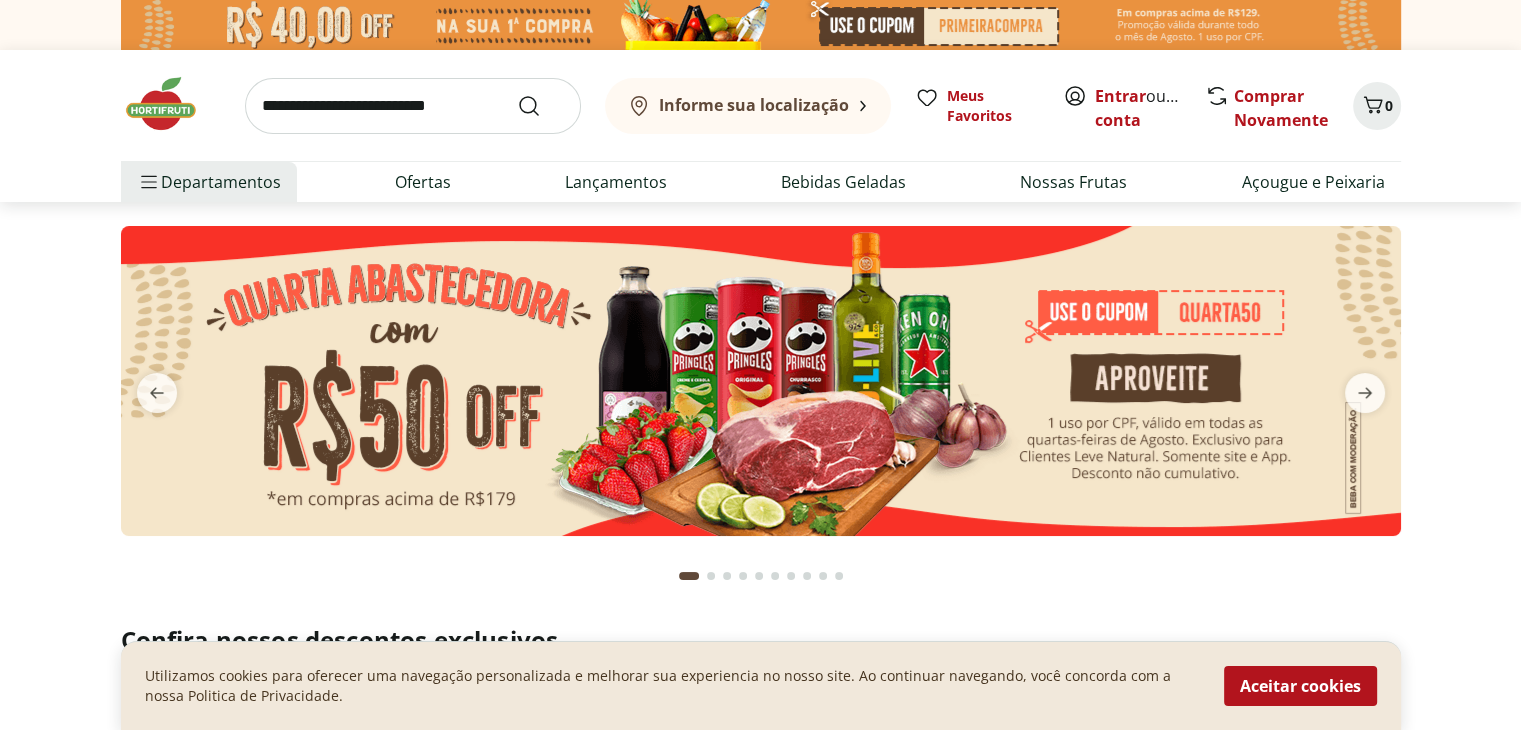 click at bounding box center (413, 106) 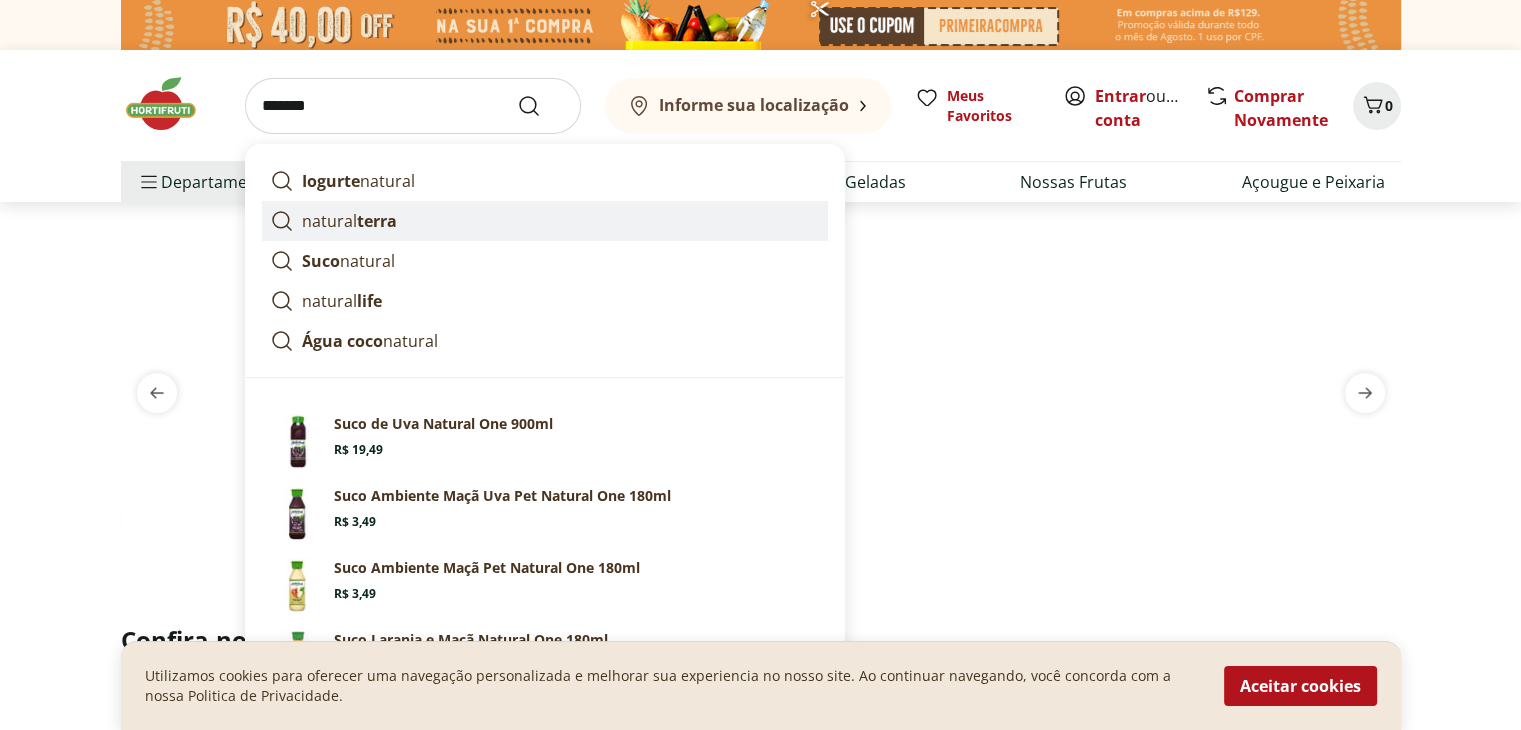 click on "terra" at bounding box center [377, 221] 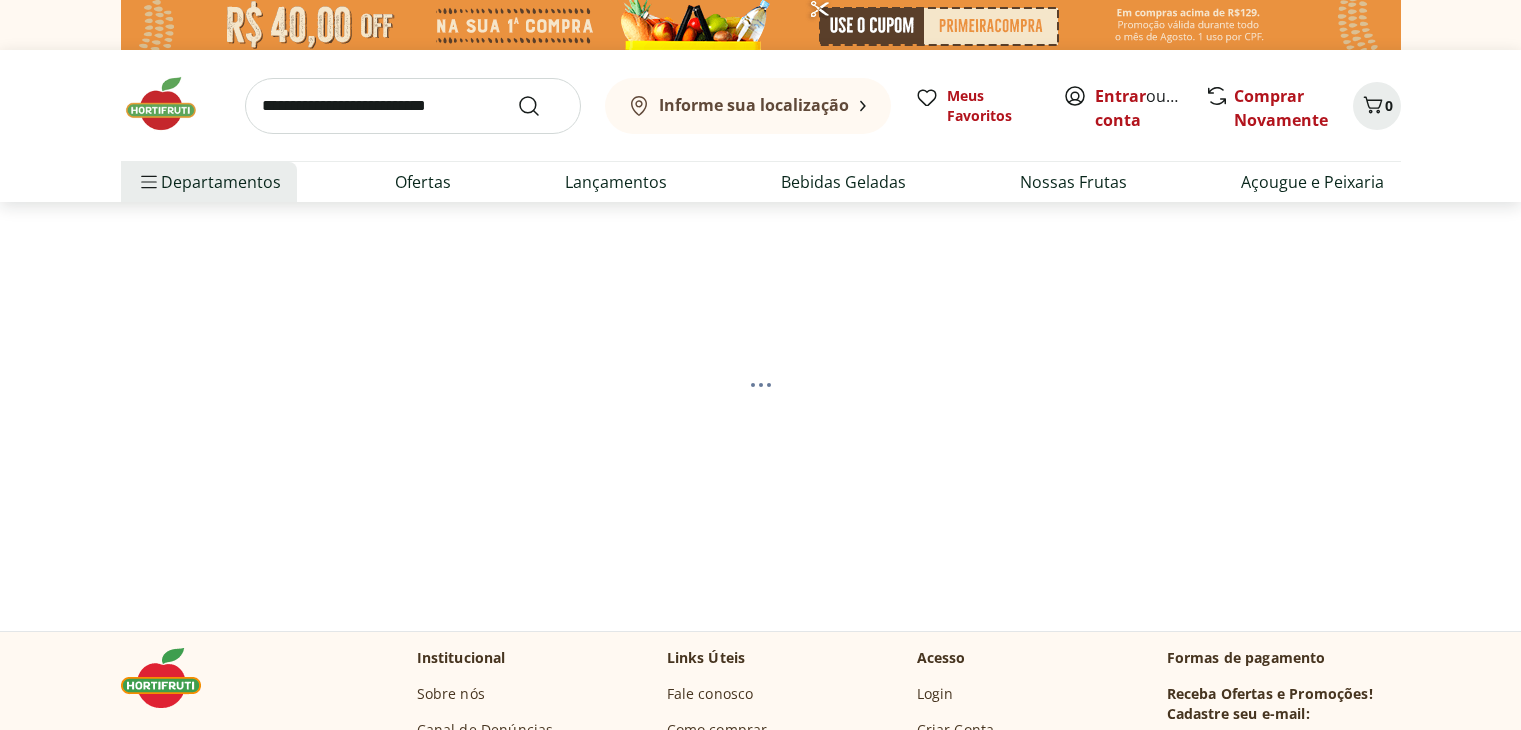 scroll, scrollTop: 0, scrollLeft: 0, axis: both 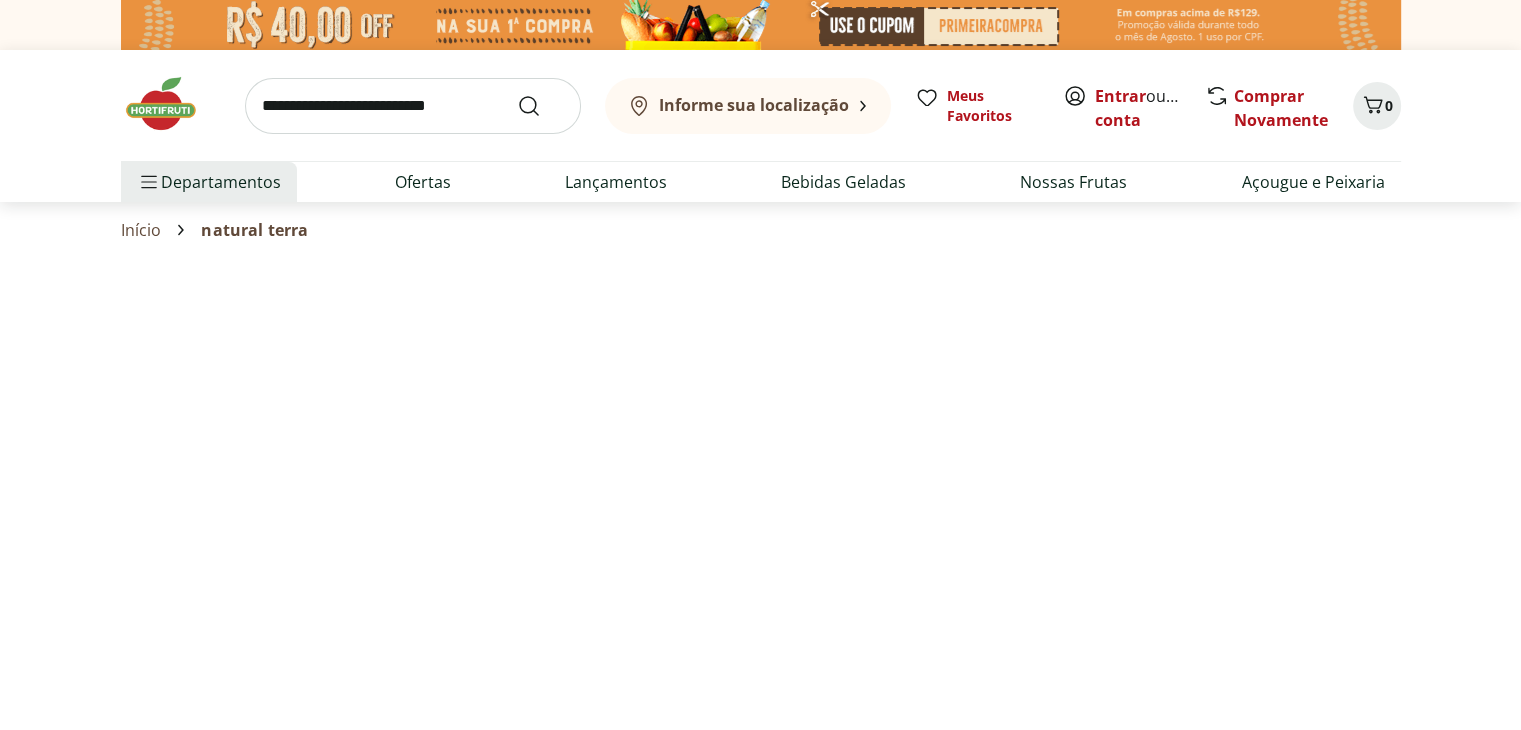 select on "**********" 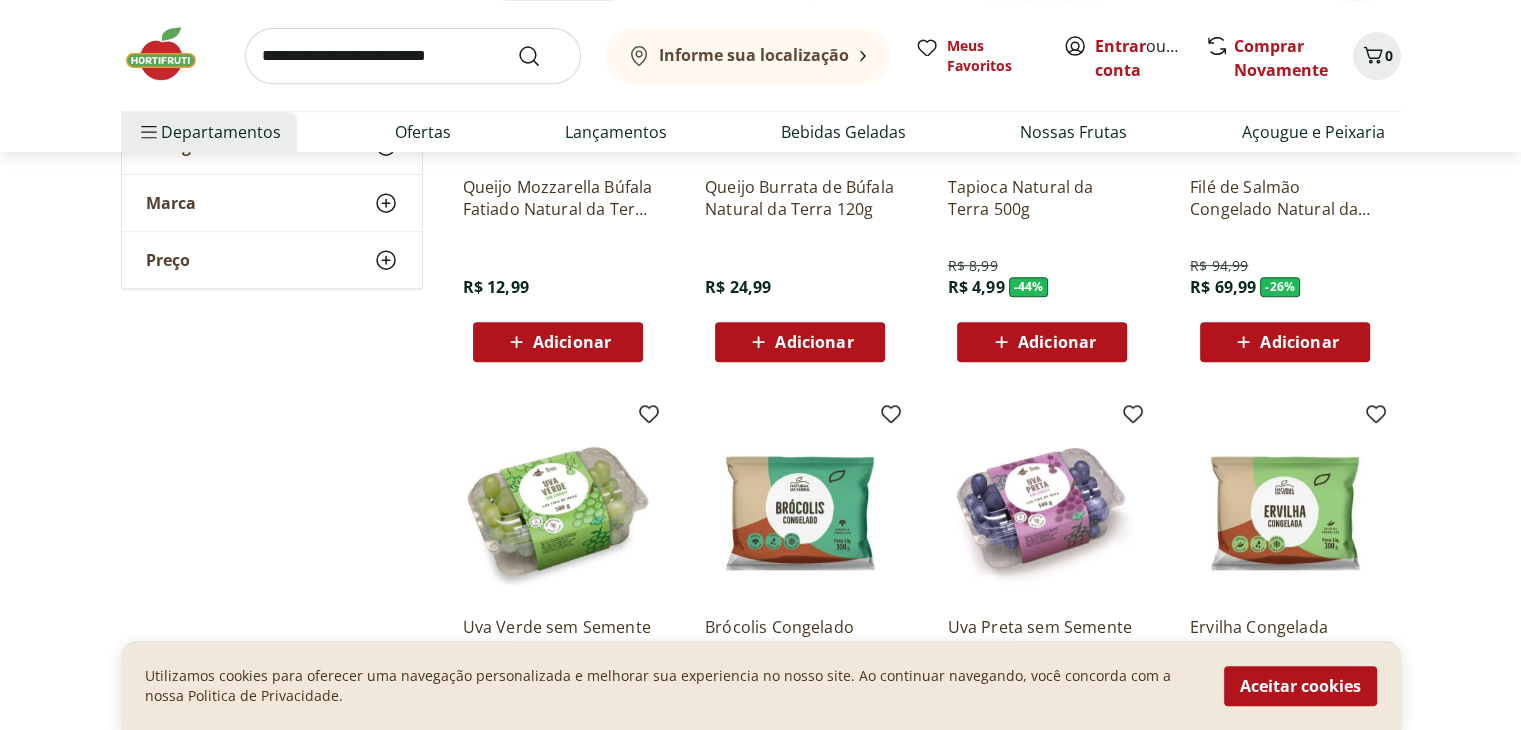 scroll, scrollTop: 1000, scrollLeft: 0, axis: vertical 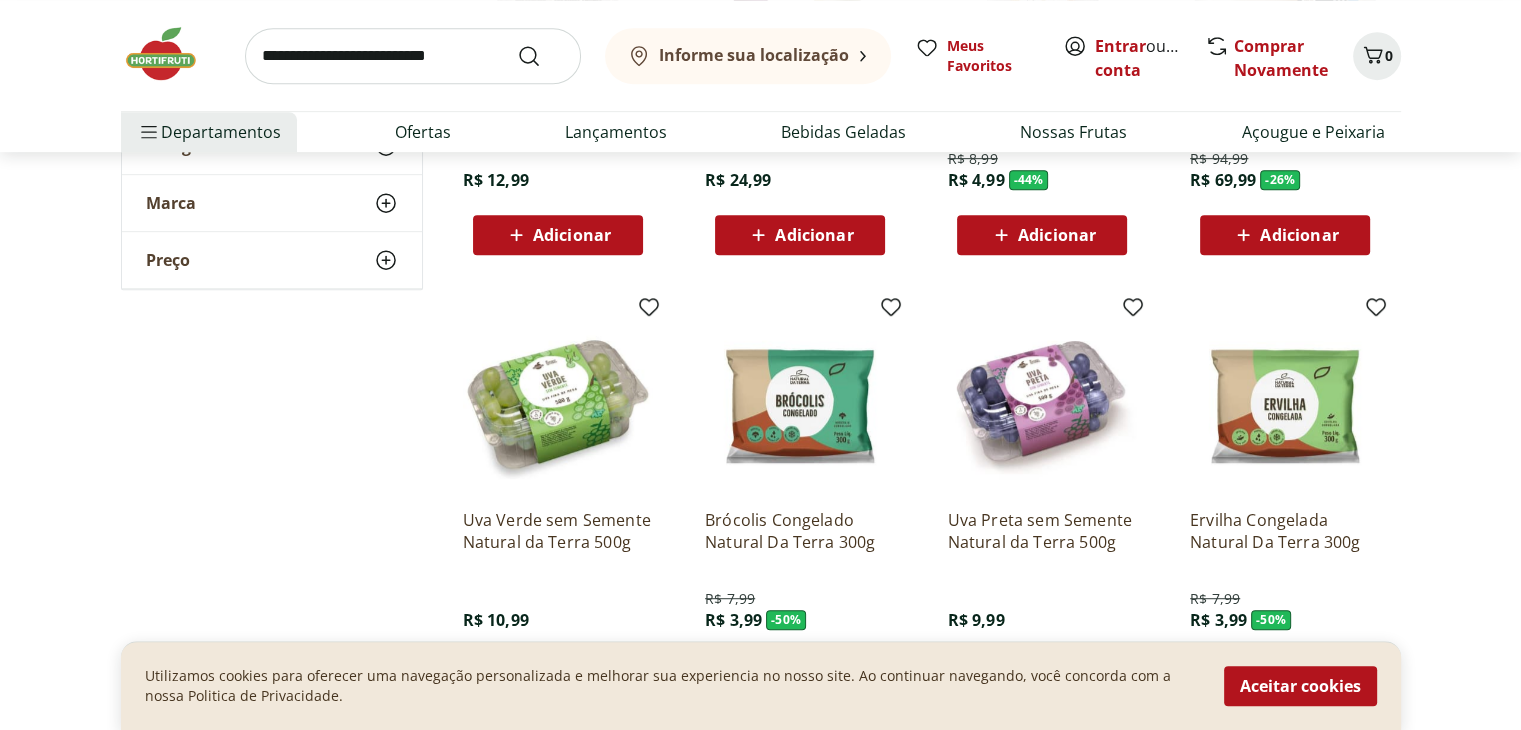click on "Aceitar cookies" at bounding box center (1300, 686) 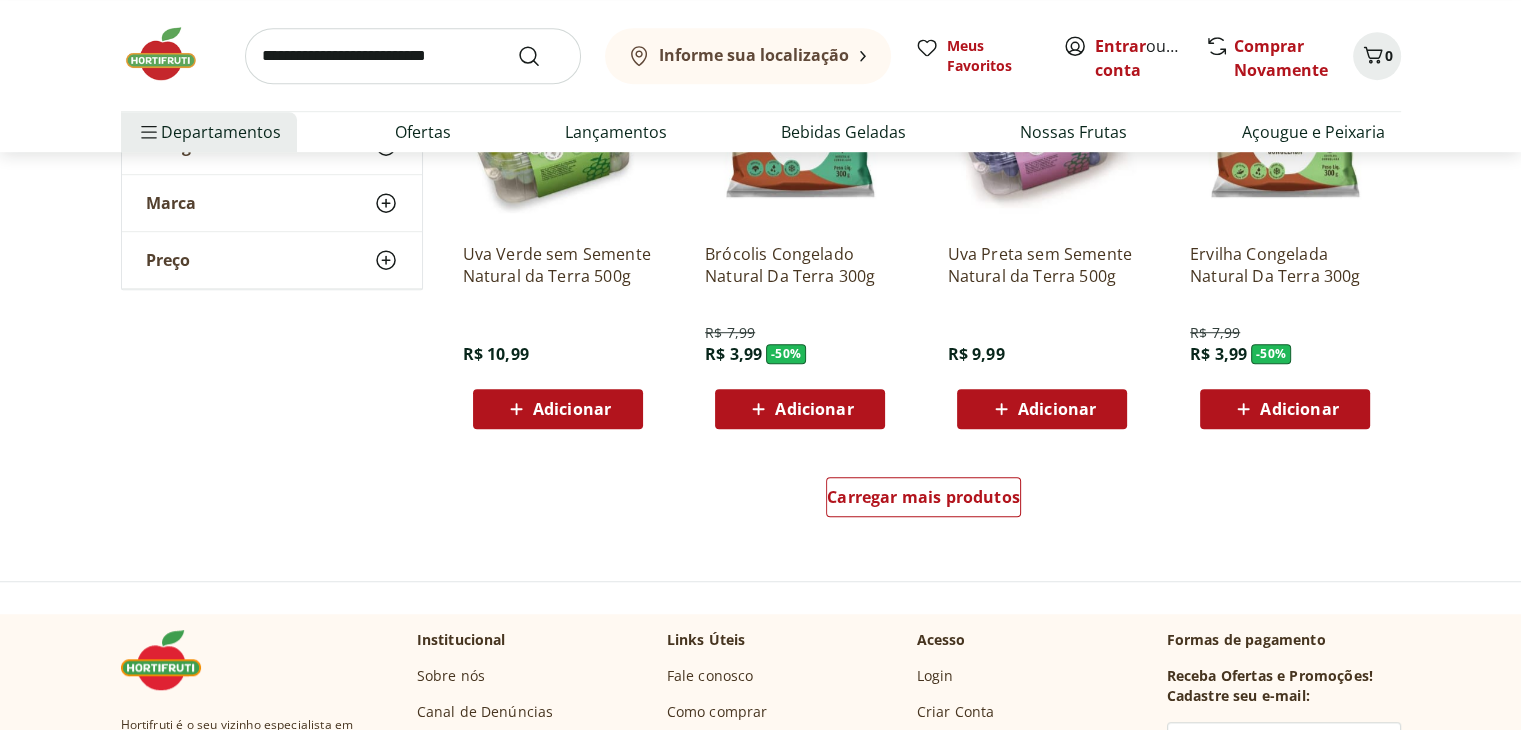 scroll, scrollTop: 1200, scrollLeft: 0, axis: vertical 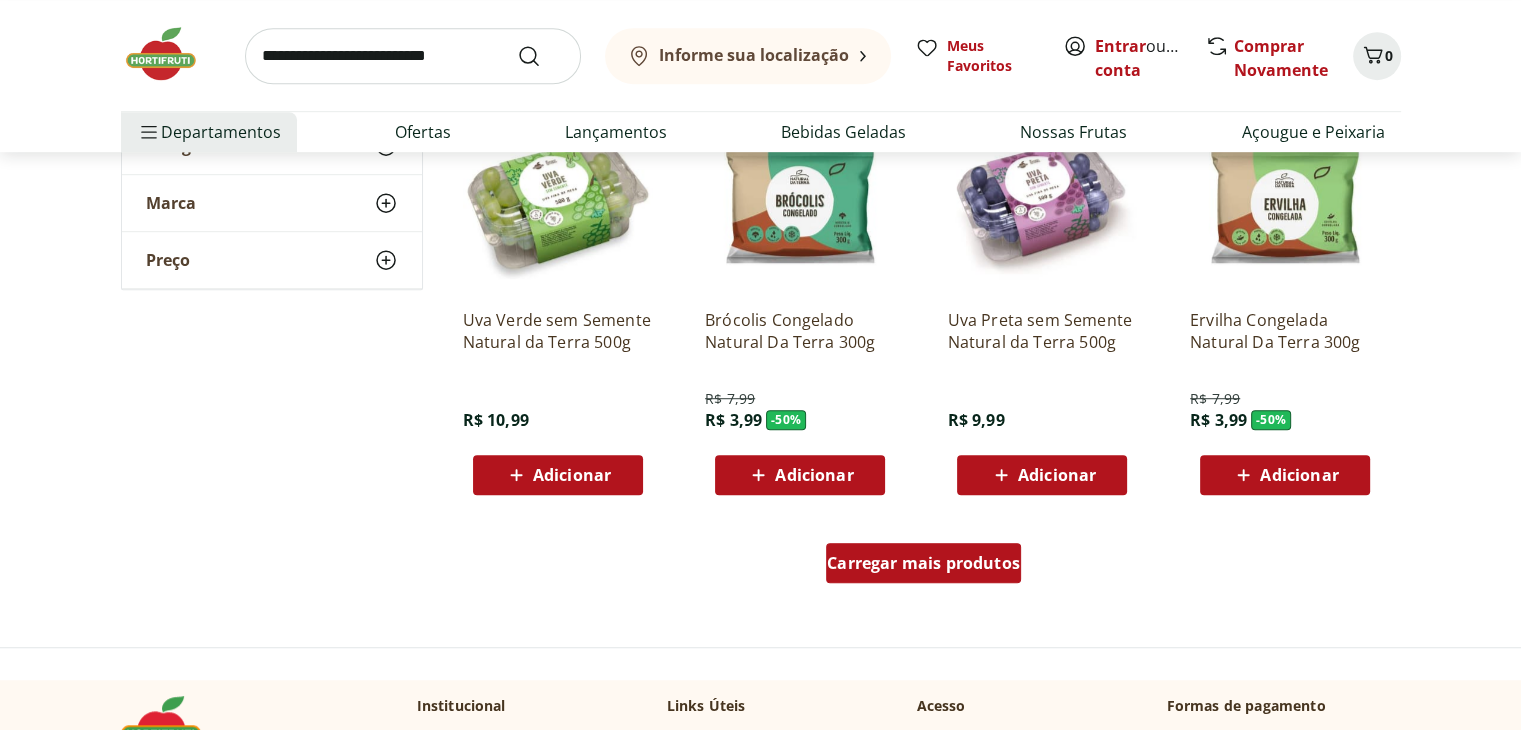 click on "Carregar mais produtos" at bounding box center [923, 563] 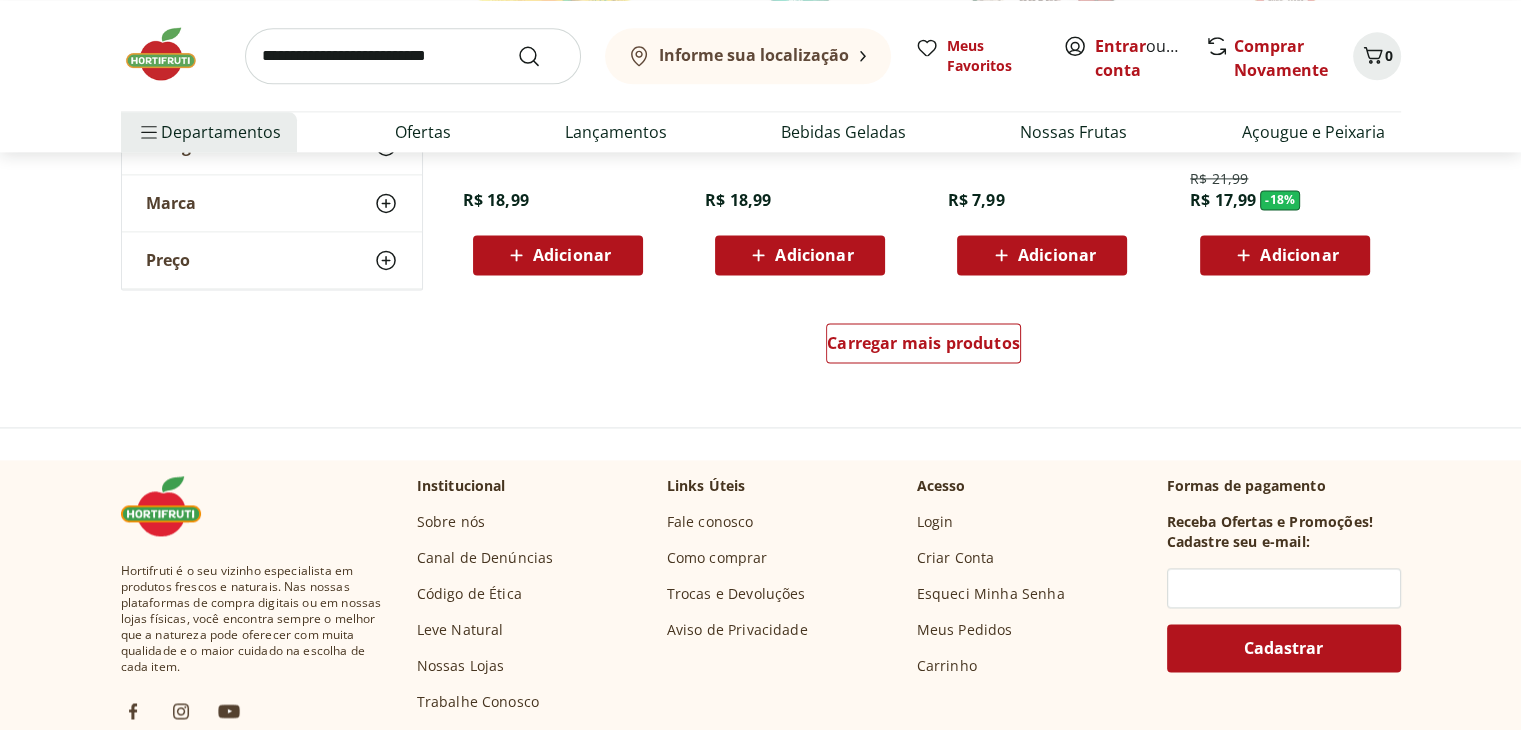 scroll, scrollTop: 2800, scrollLeft: 0, axis: vertical 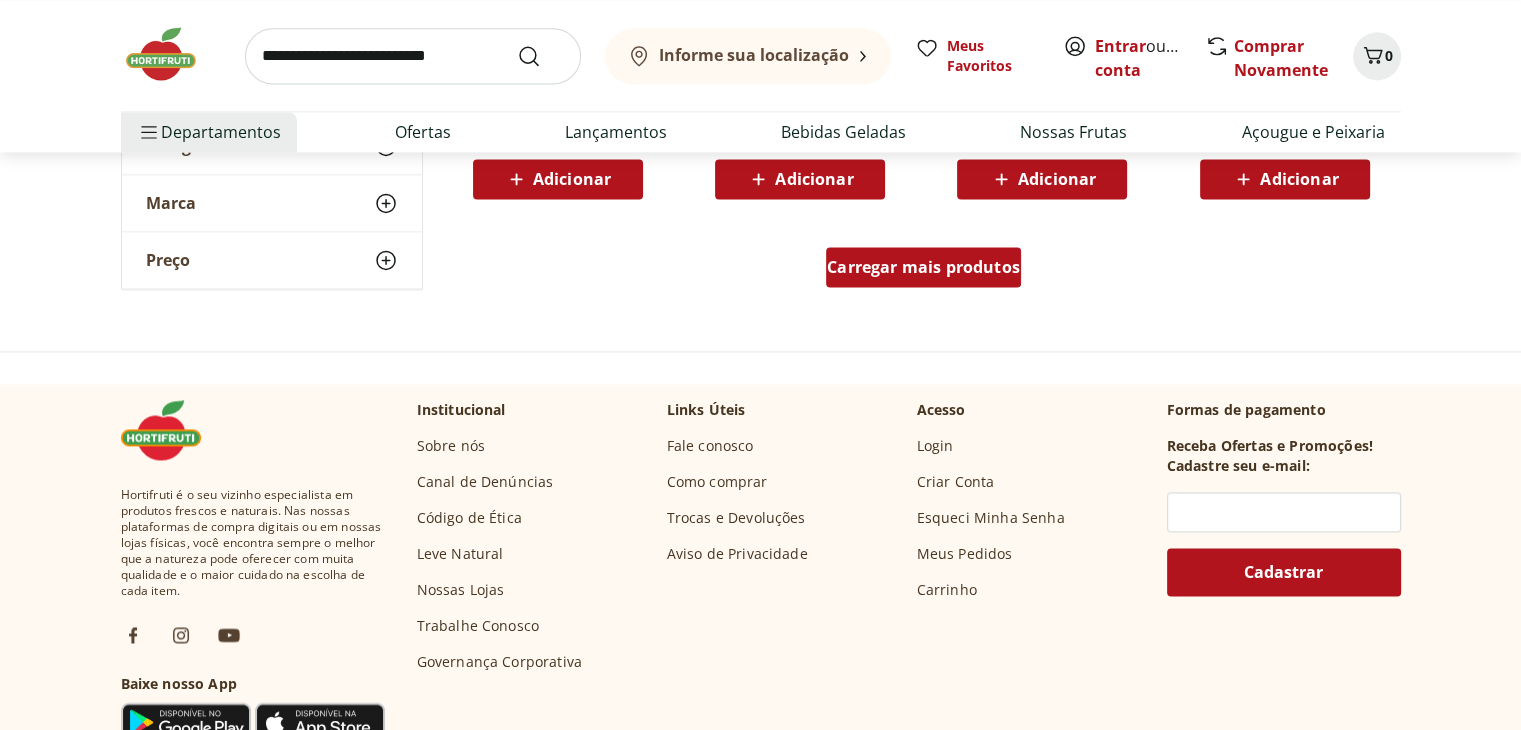 click on "Carregar mais produtos" at bounding box center [923, 267] 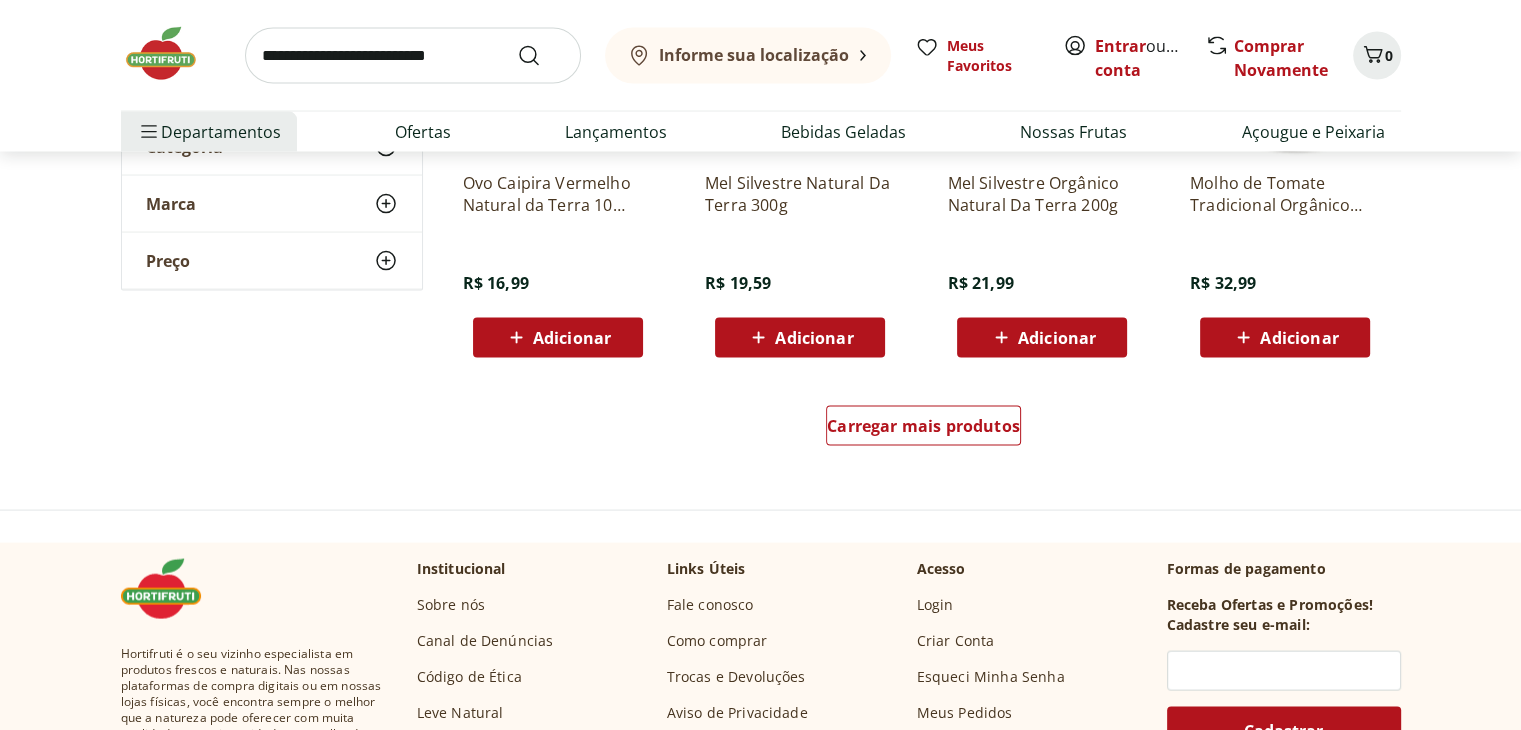scroll, scrollTop: 4000, scrollLeft: 0, axis: vertical 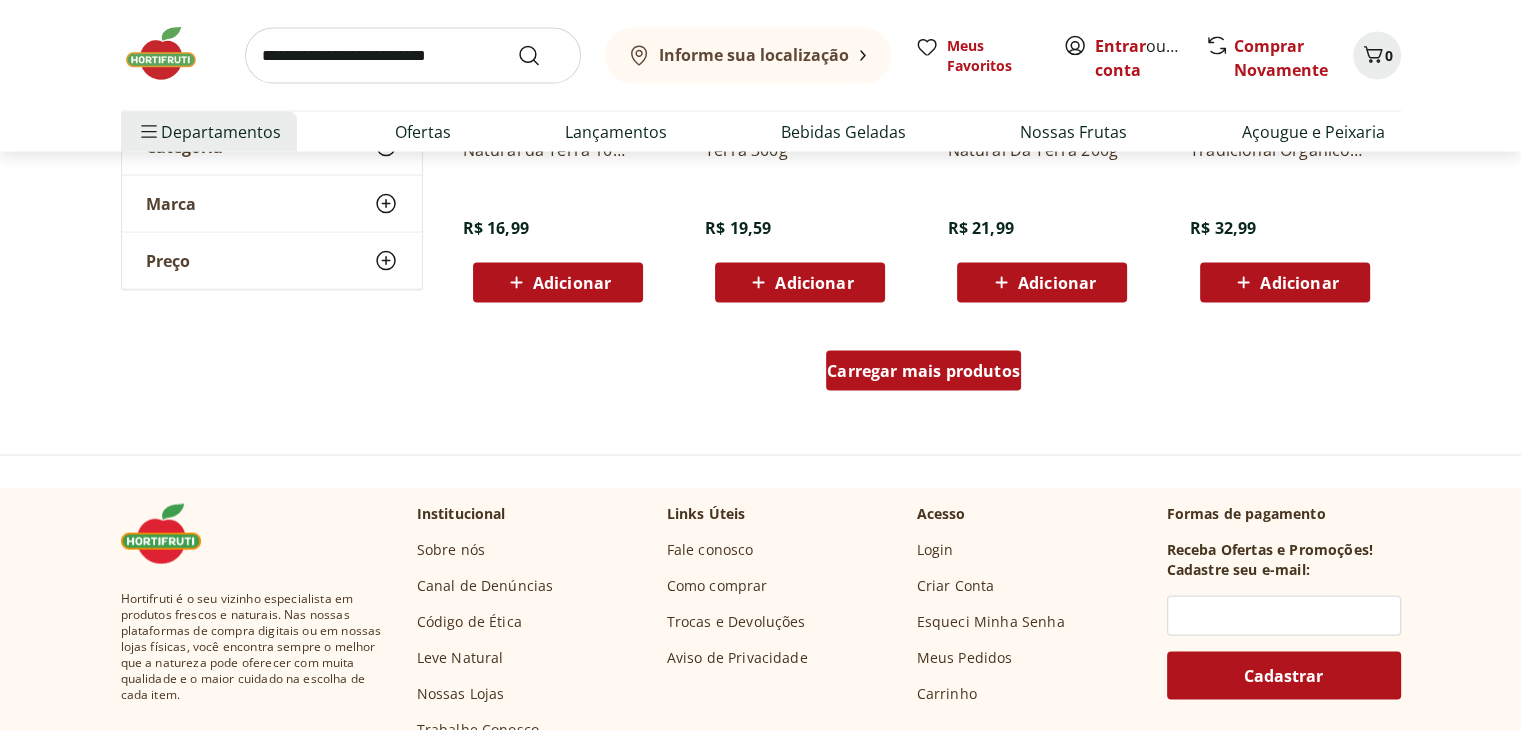 click on "Carregar mais produtos" at bounding box center (923, 371) 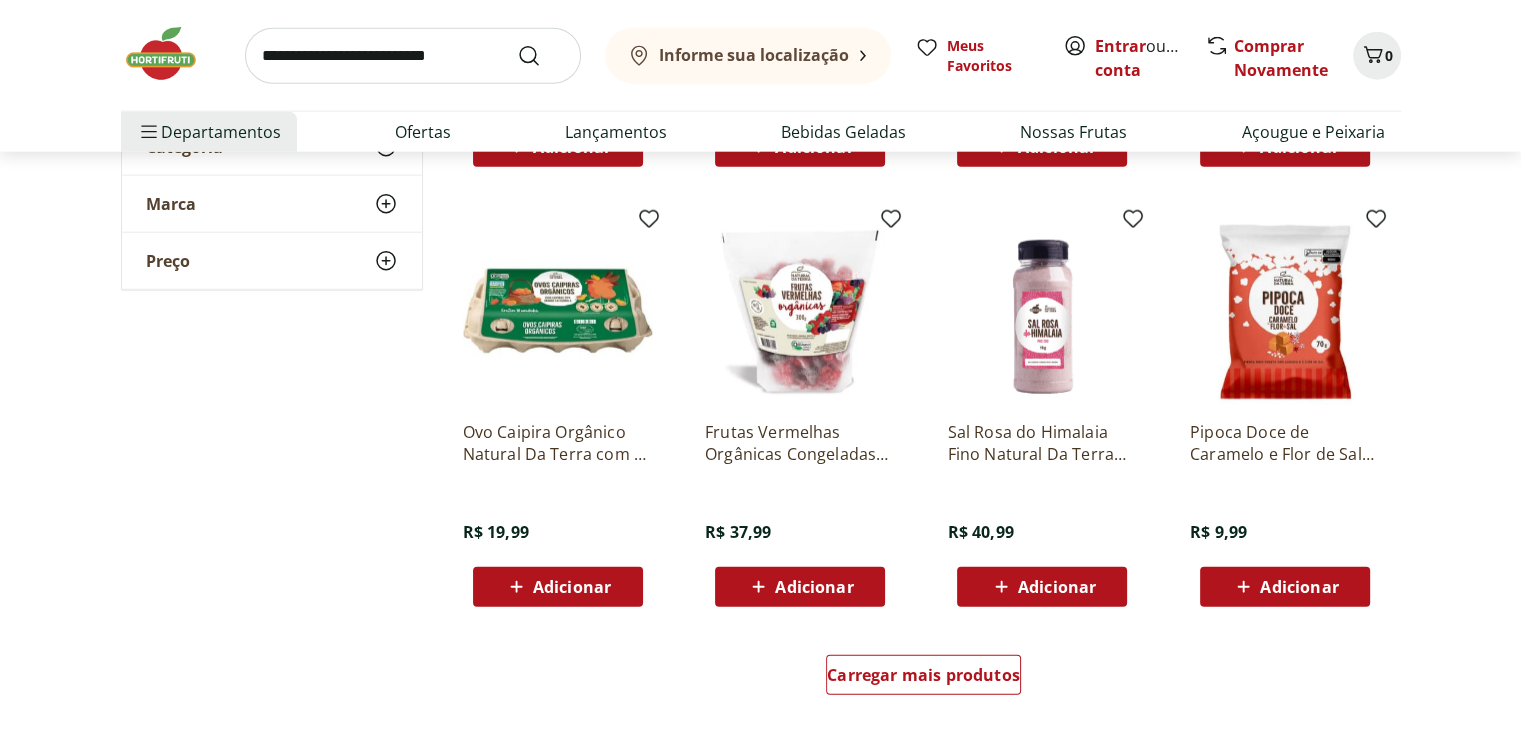 scroll, scrollTop: 5100, scrollLeft: 0, axis: vertical 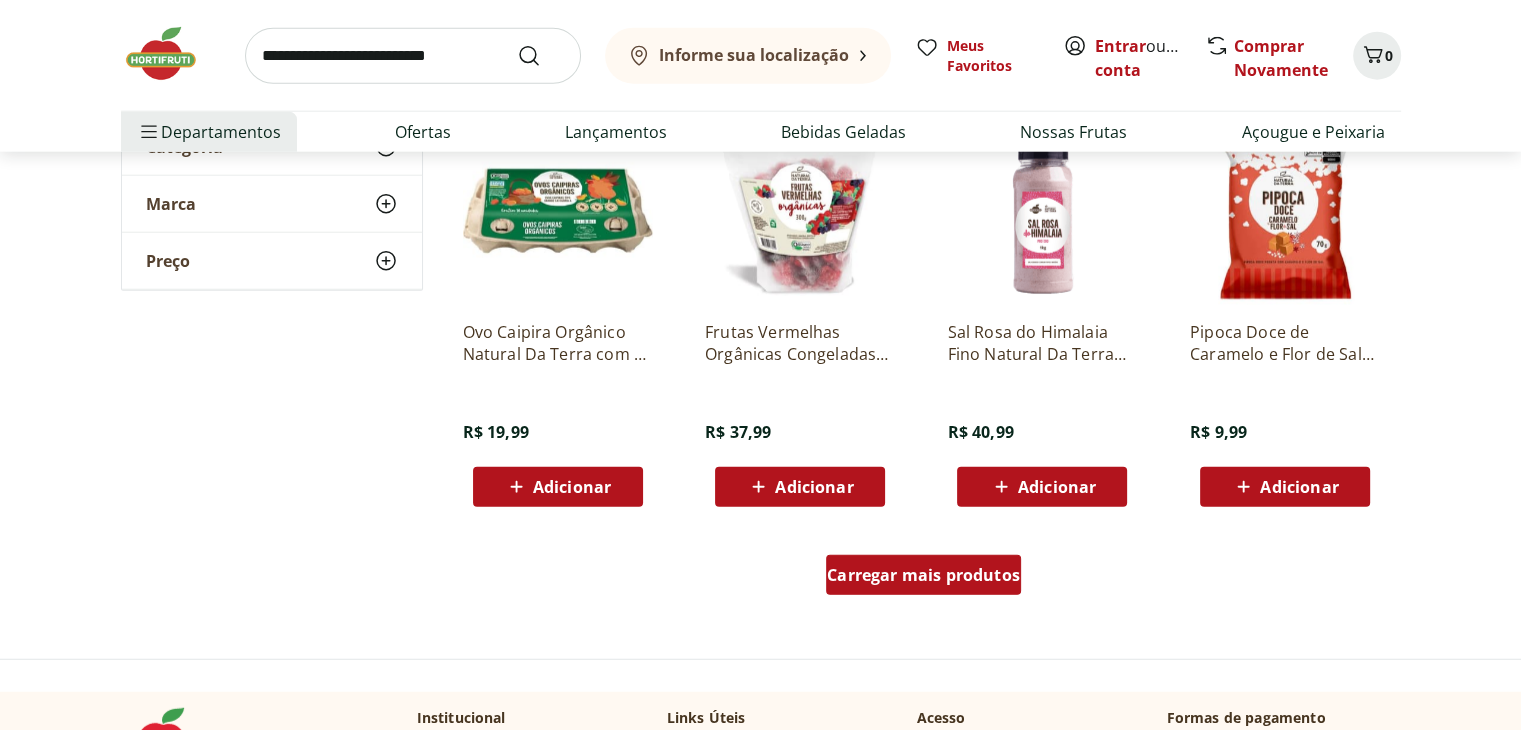 click on "Carregar mais produtos" at bounding box center [923, 575] 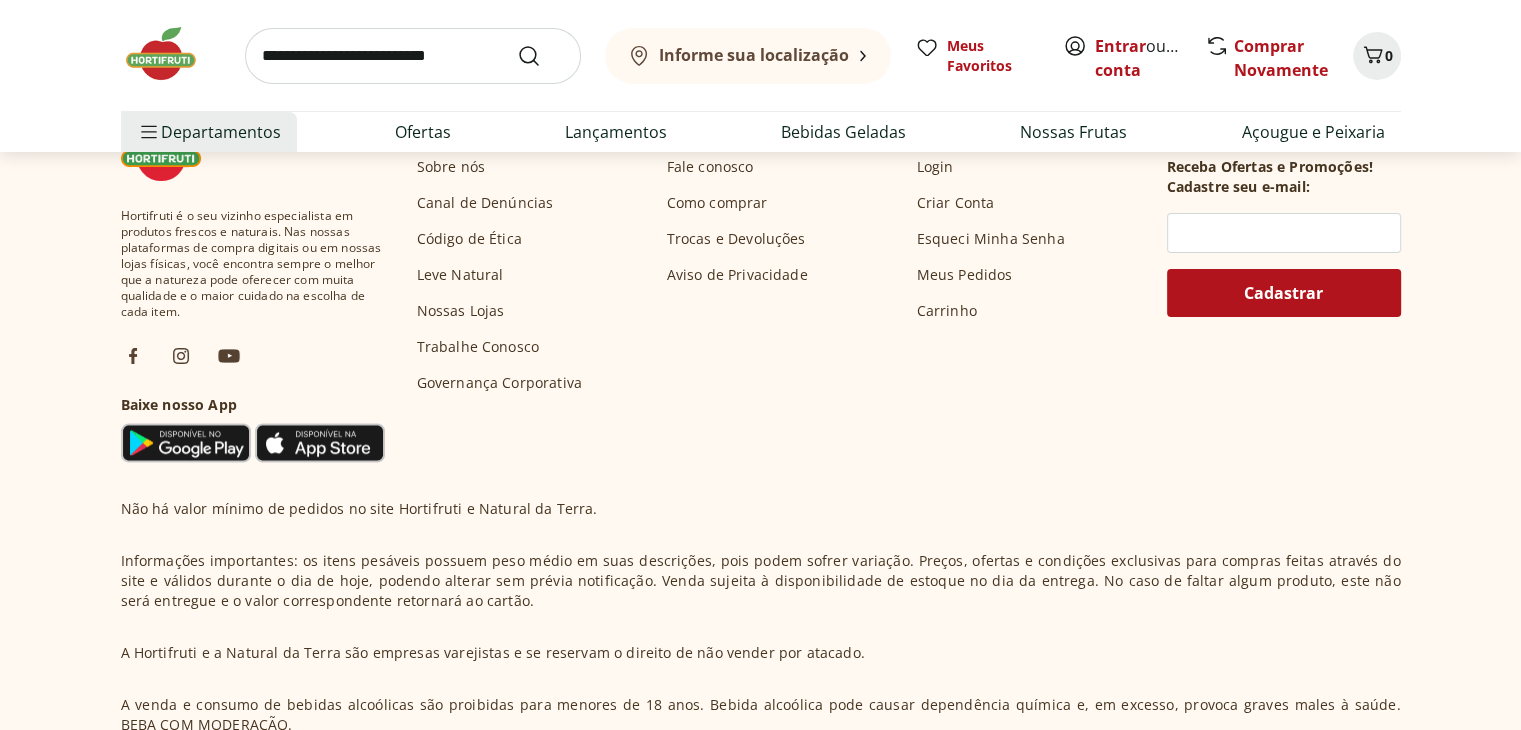 scroll, scrollTop: 7000, scrollLeft: 0, axis: vertical 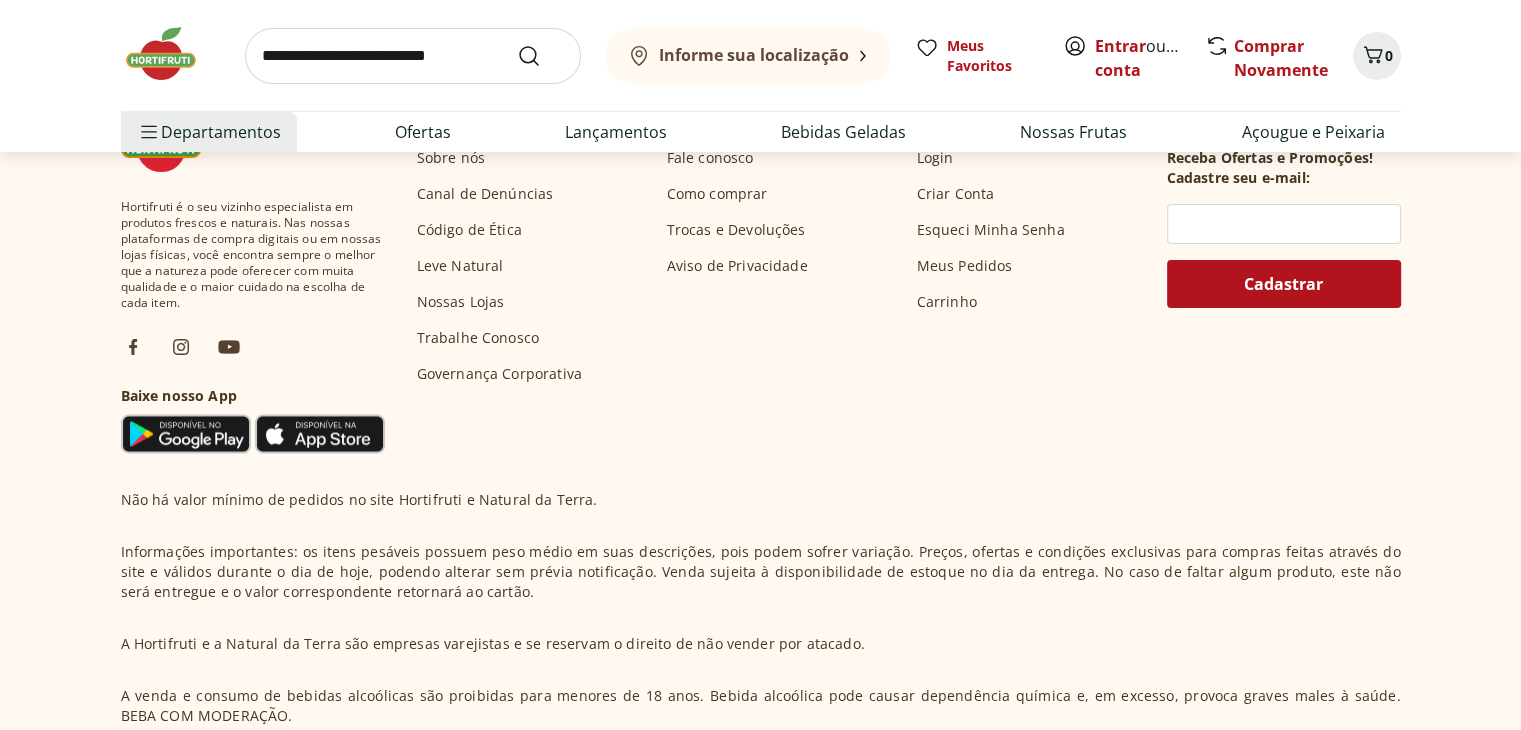click at bounding box center (413, 56) 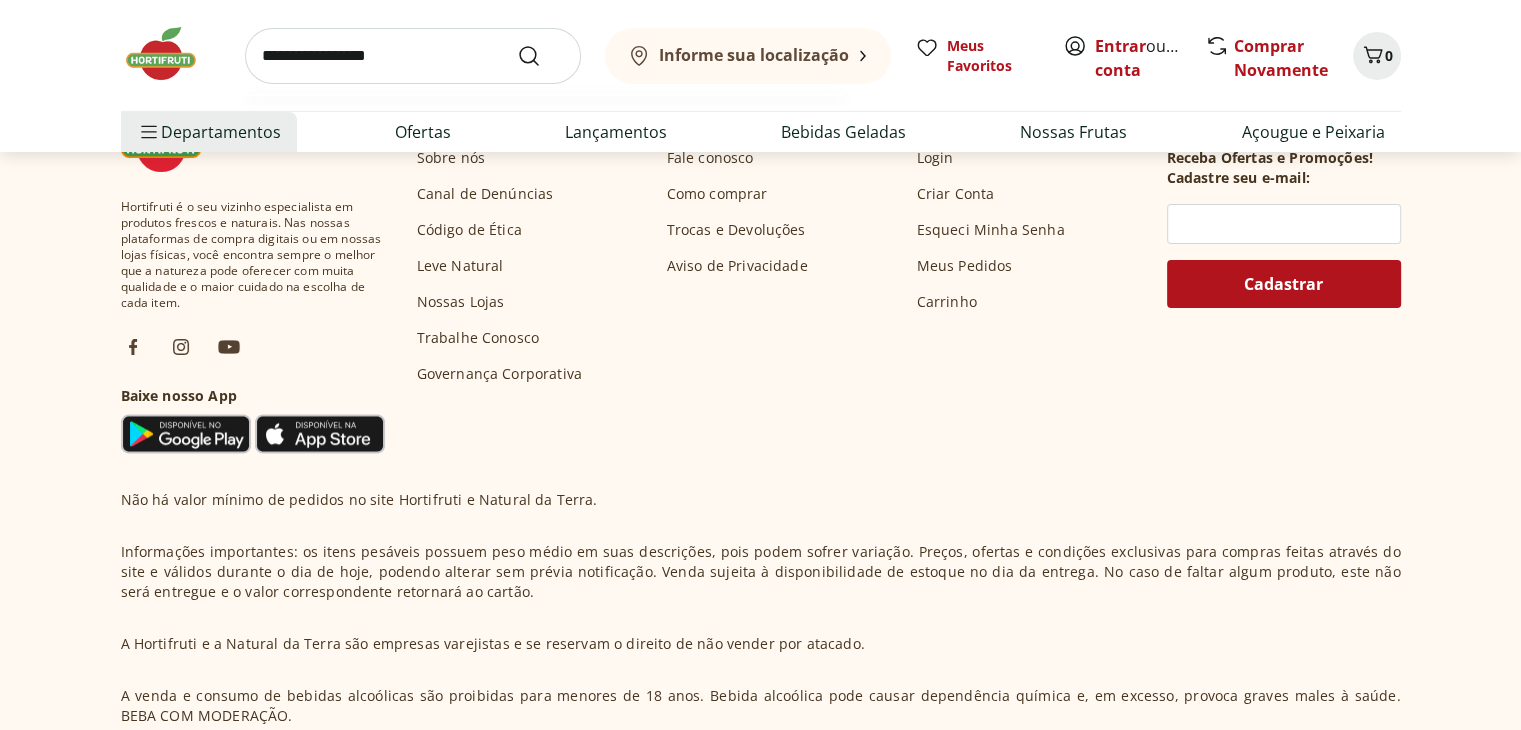 type on "**********" 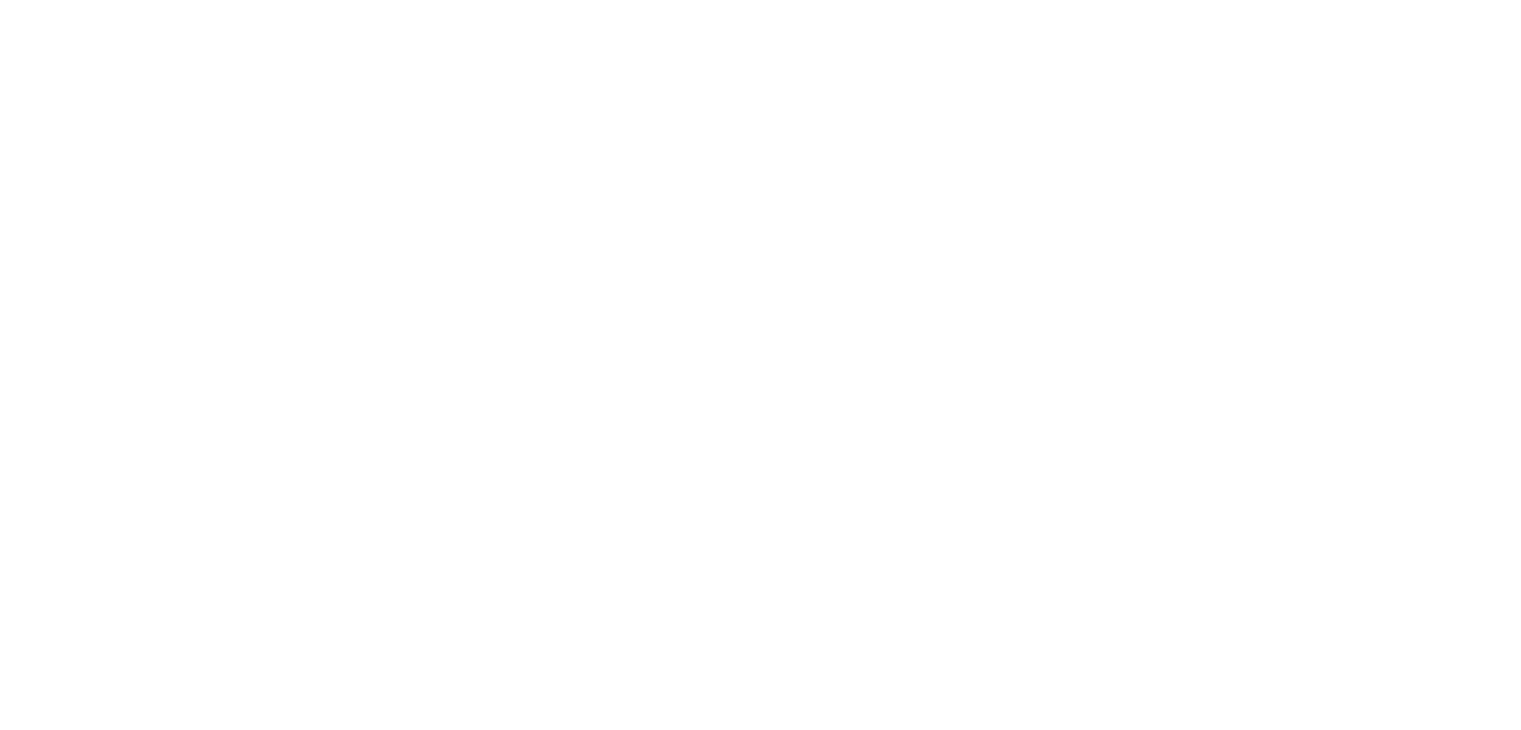 scroll, scrollTop: 0, scrollLeft: 0, axis: both 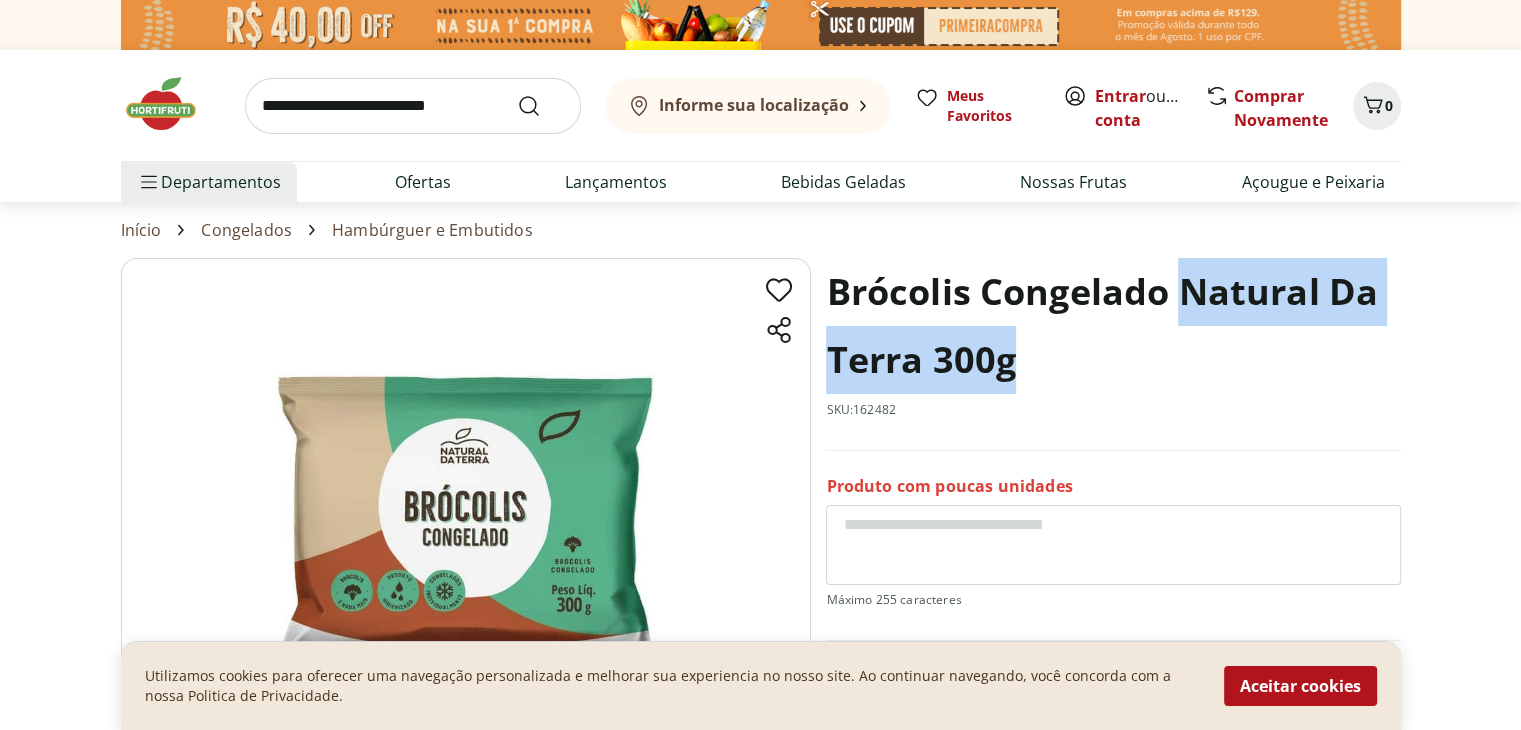 drag, startPoint x: 1189, startPoint y: 285, endPoint x: 1154, endPoint y: 418, distance: 137.52818 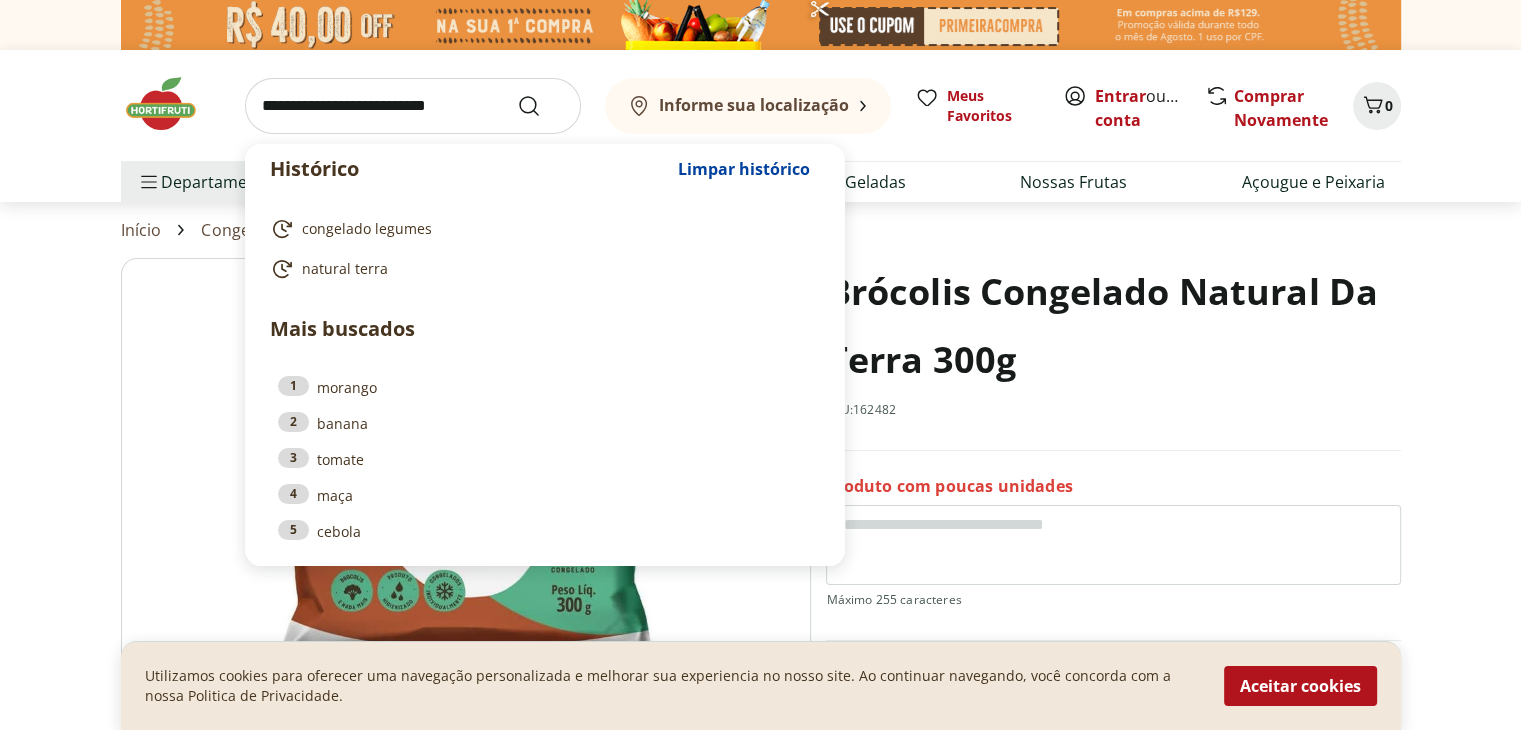paste on "**********" 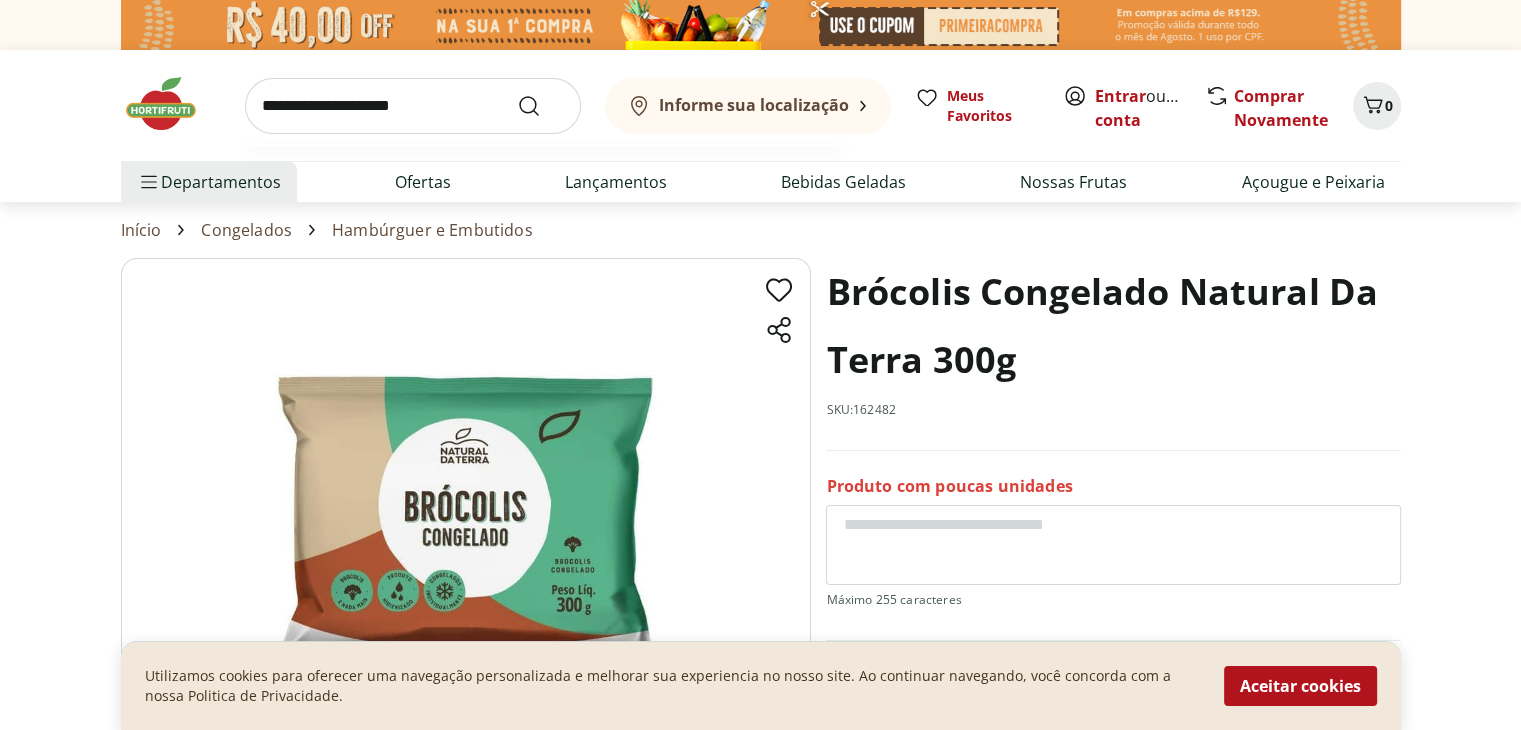 type on "**********" 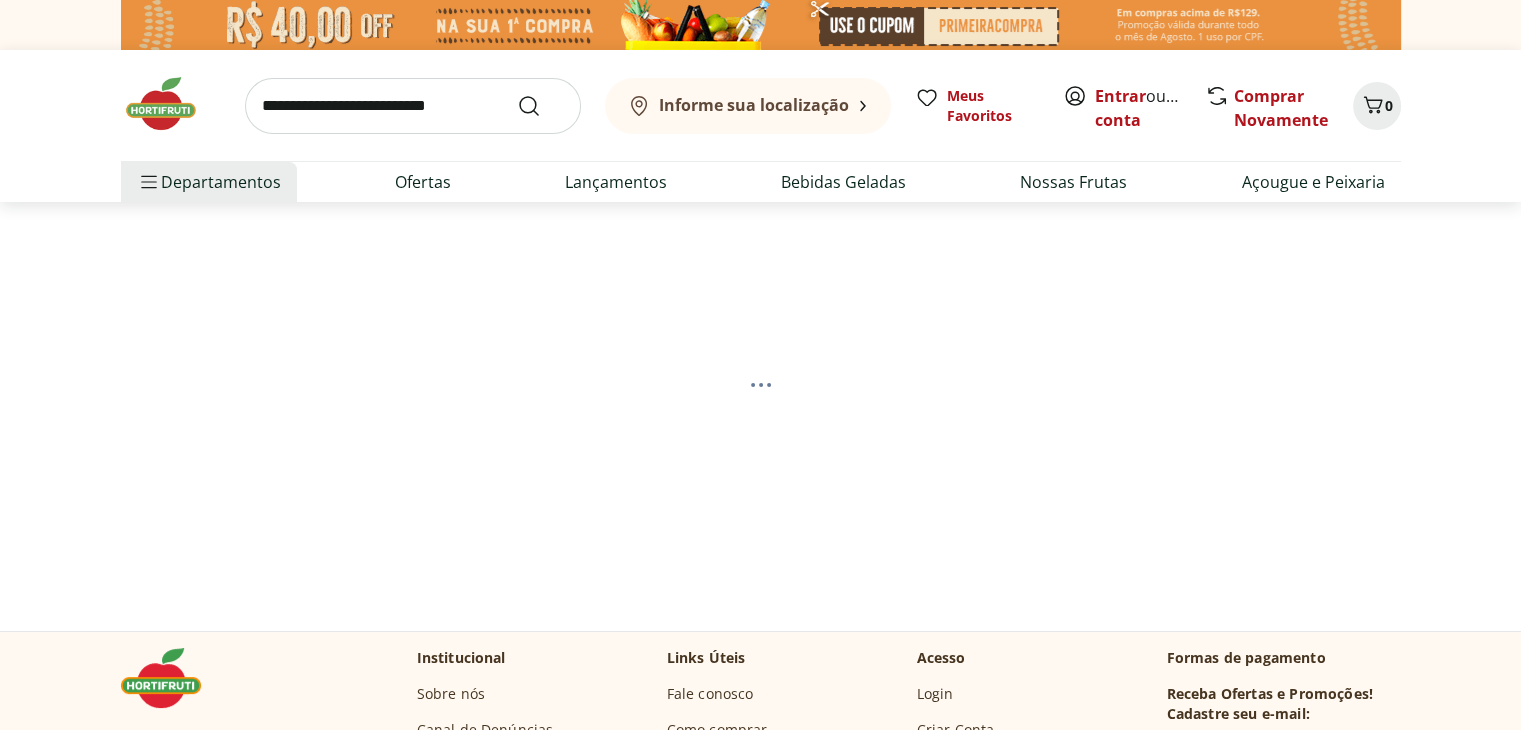select on "**********" 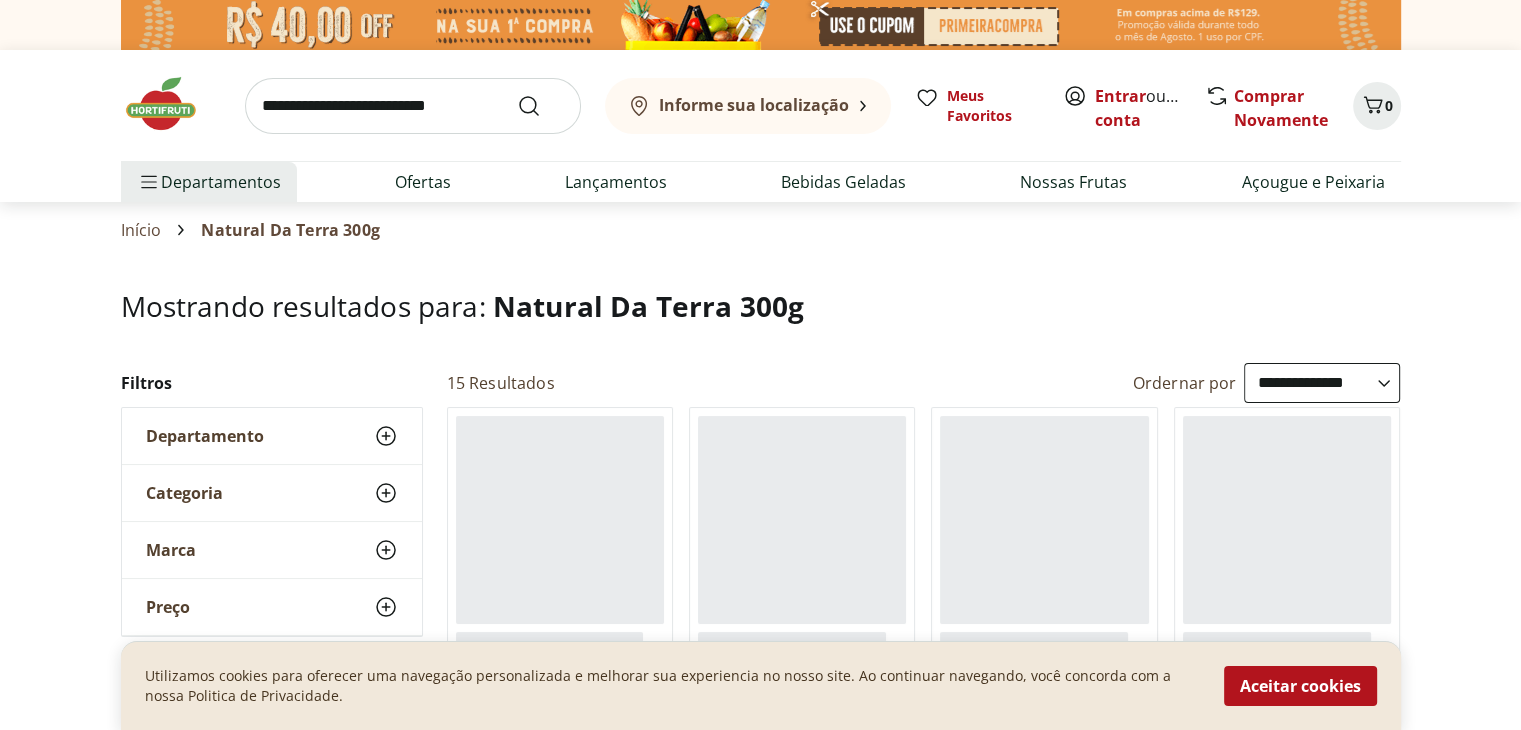 click on "Aceitar cookies" at bounding box center [1300, 686] 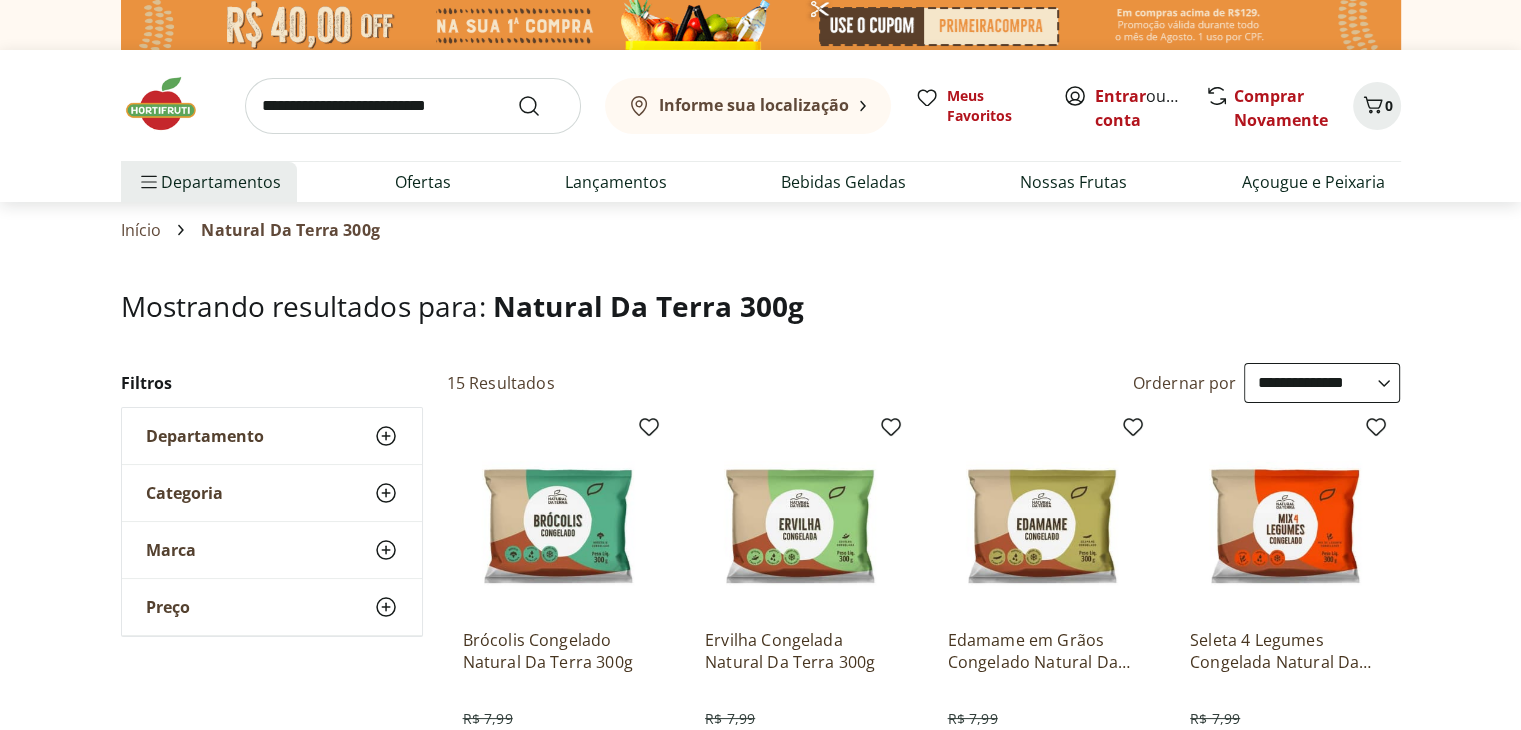 scroll, scrollTop: 300, scrollLeft: 0, axis: vertical 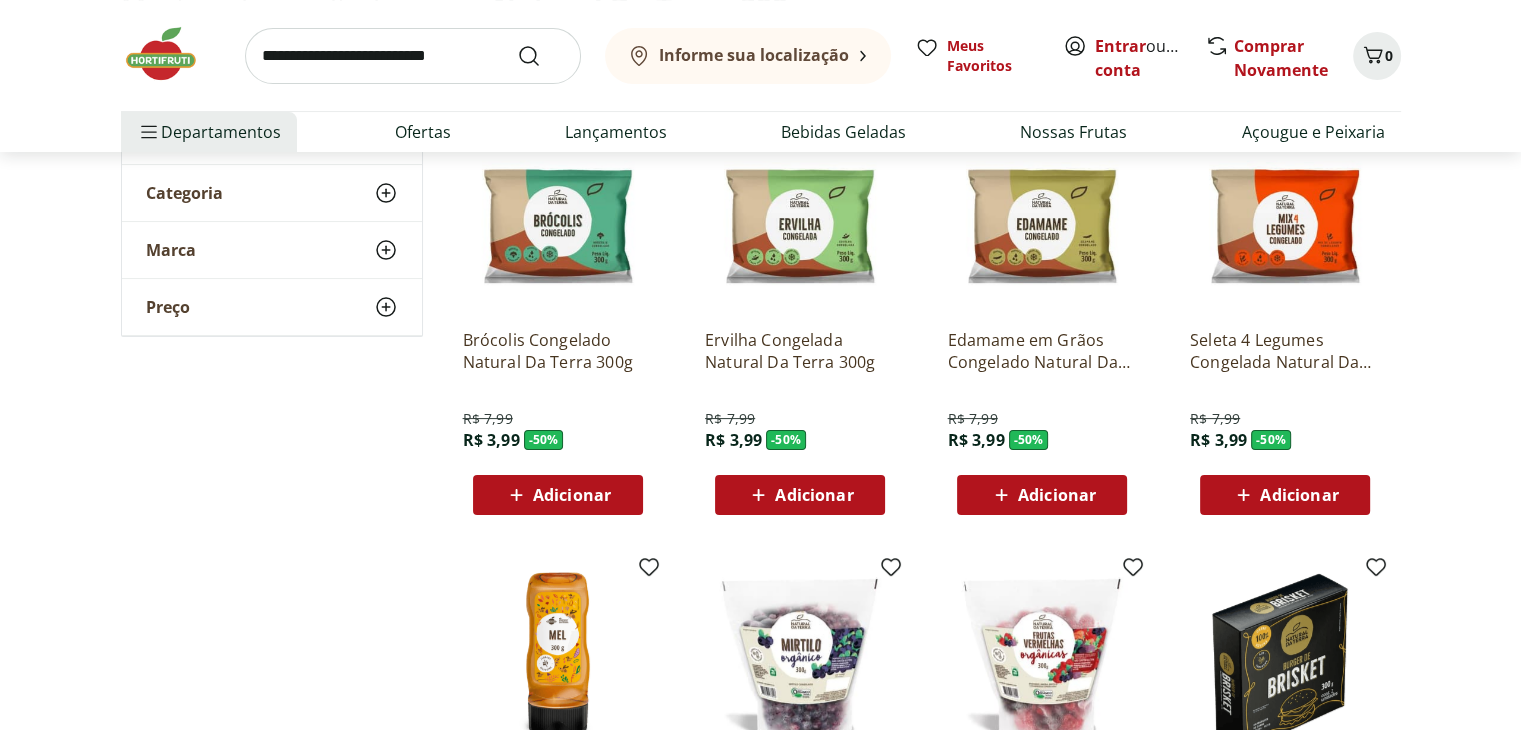 click at bounding box center (1285, 218) 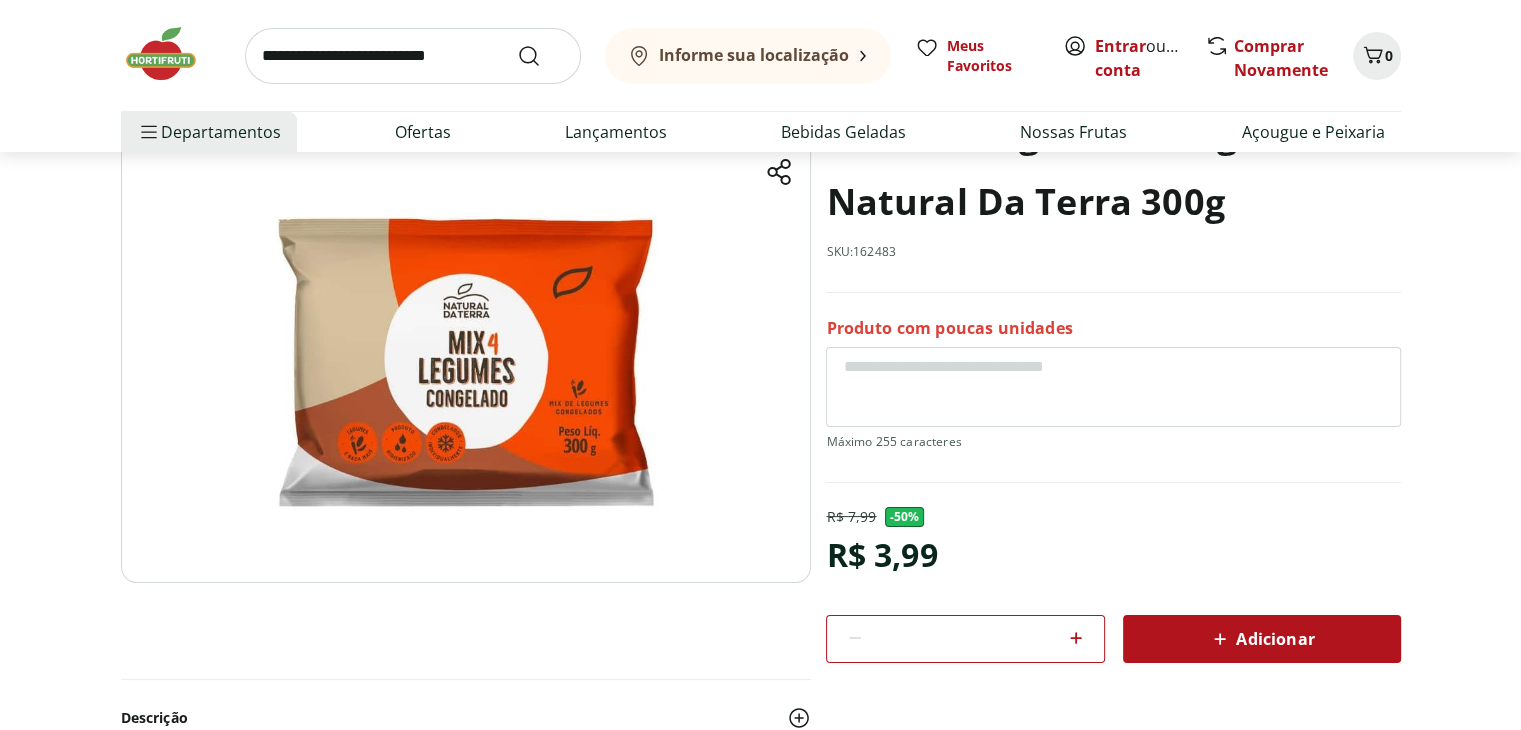 scroll, scrollTop: 200, scrollLeft: 0, axis: vertical 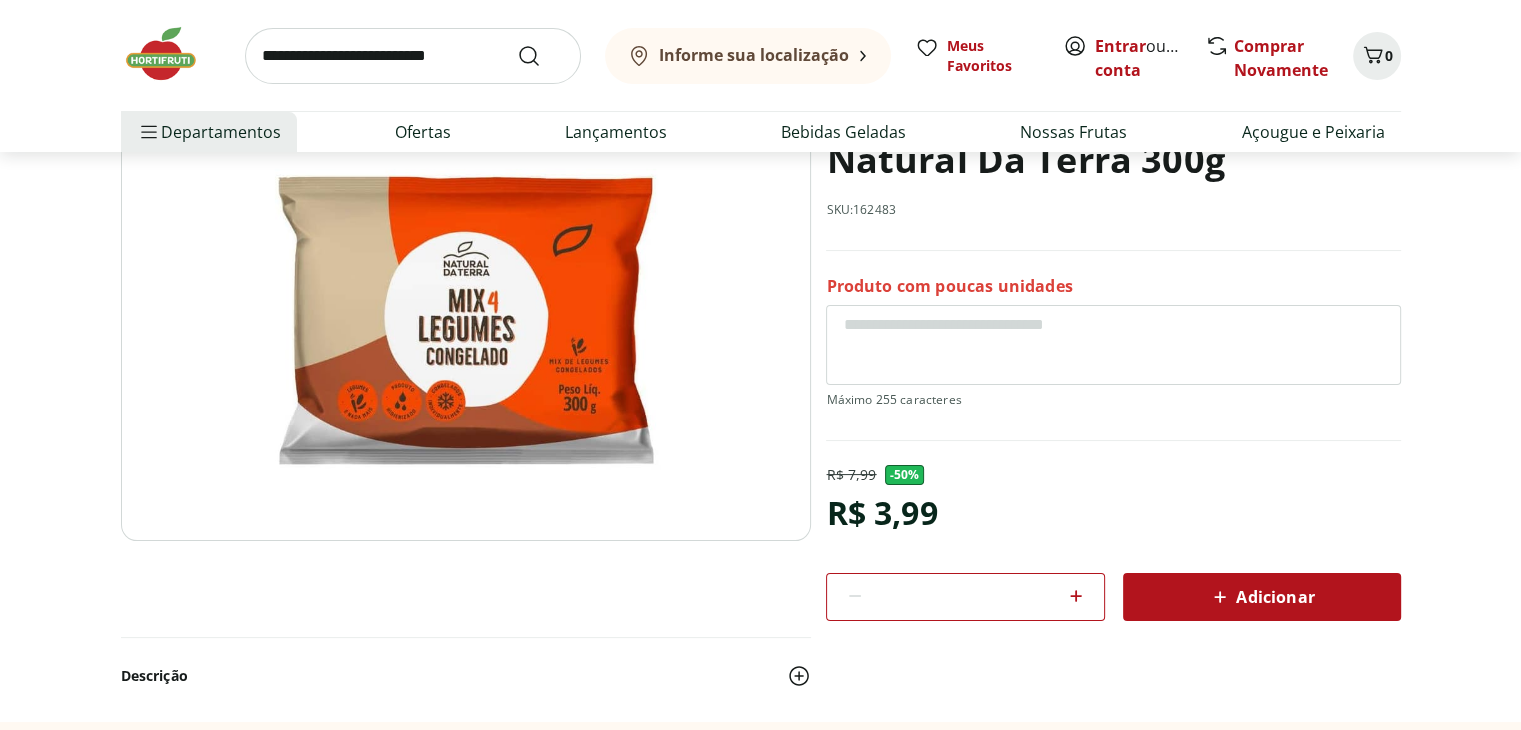 click at bounding box center [466, 299] 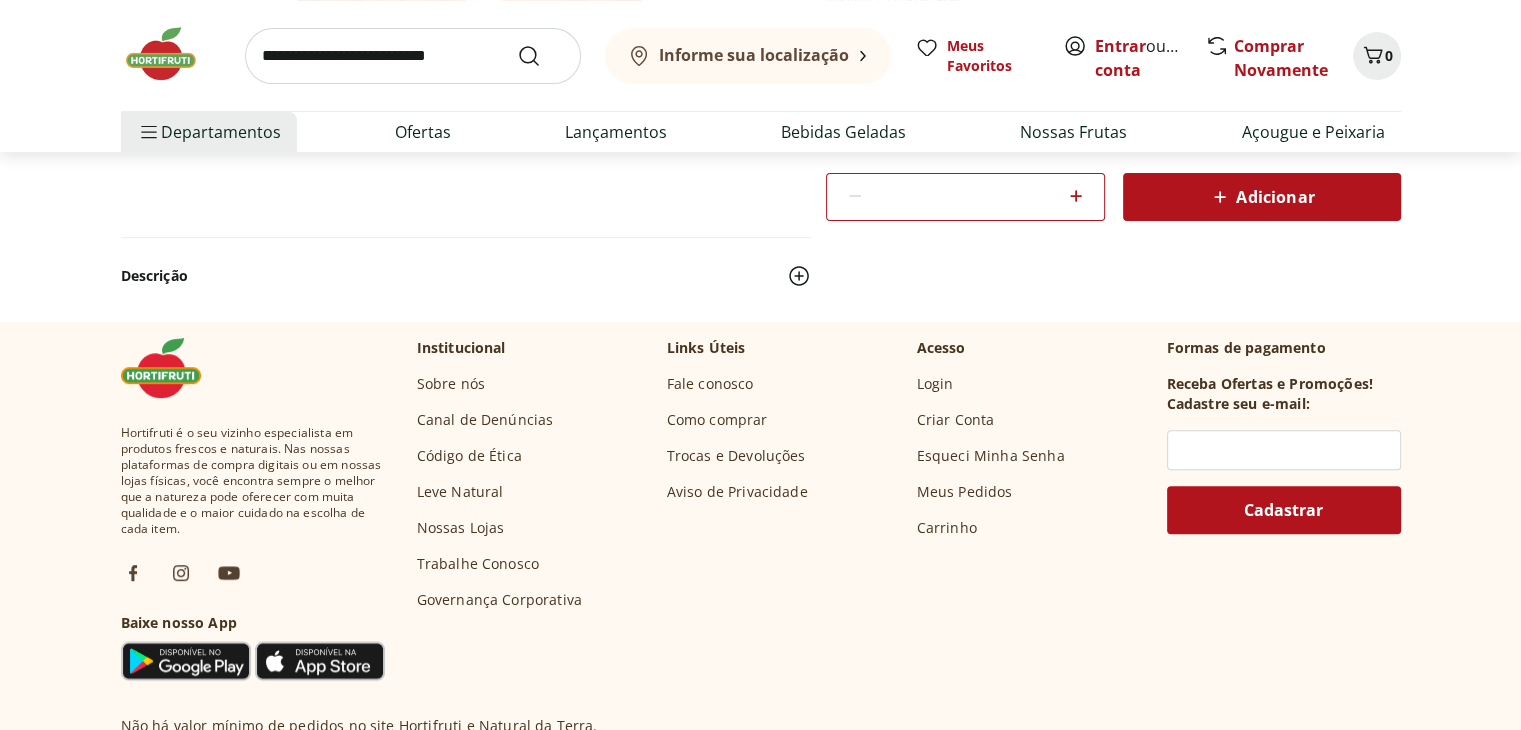 scroll, scrollTop: 500, scrollLeft: 0, axis: vertical 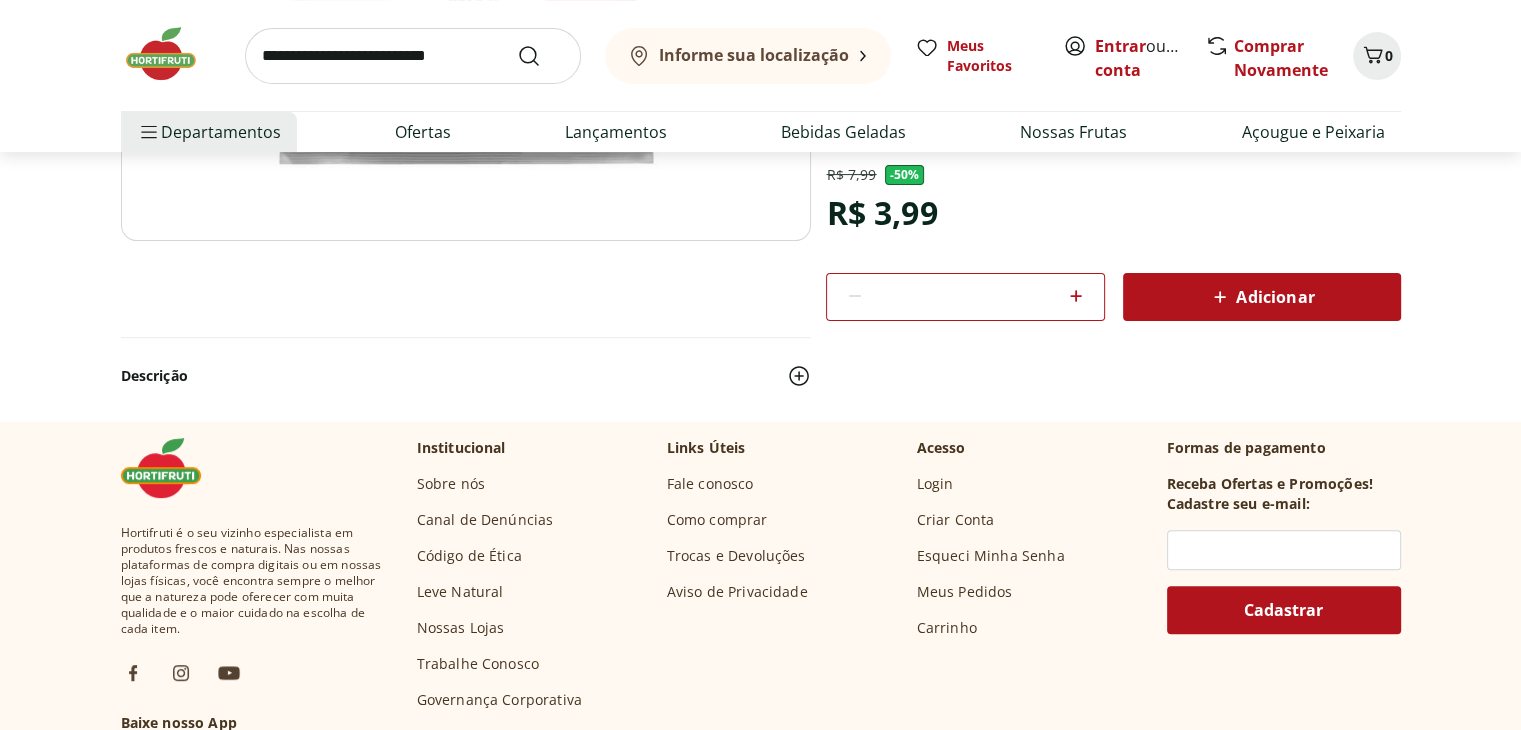 click at bounding box center [799, 376] 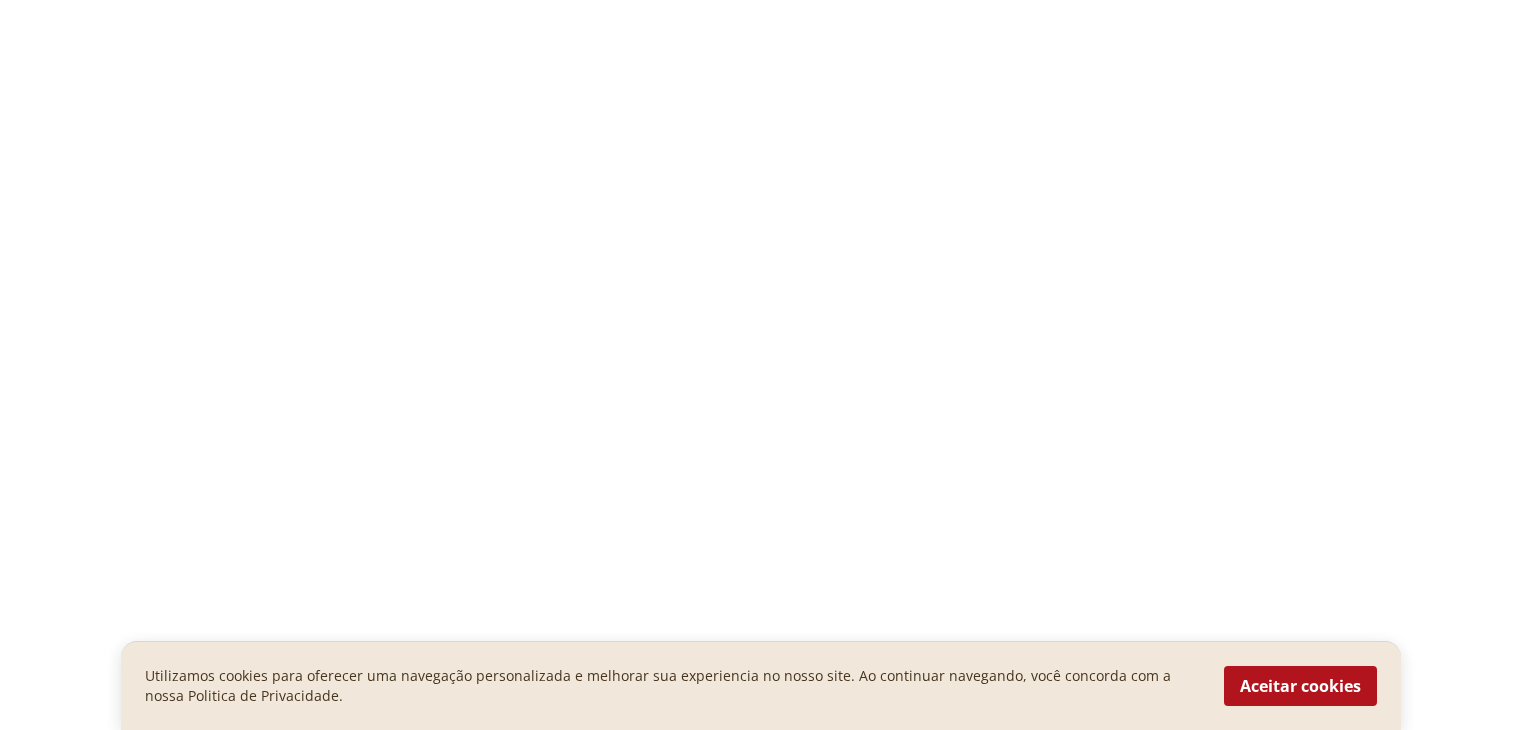 scroll, scrollTop: 0, scrollLeft: 0, axis: both 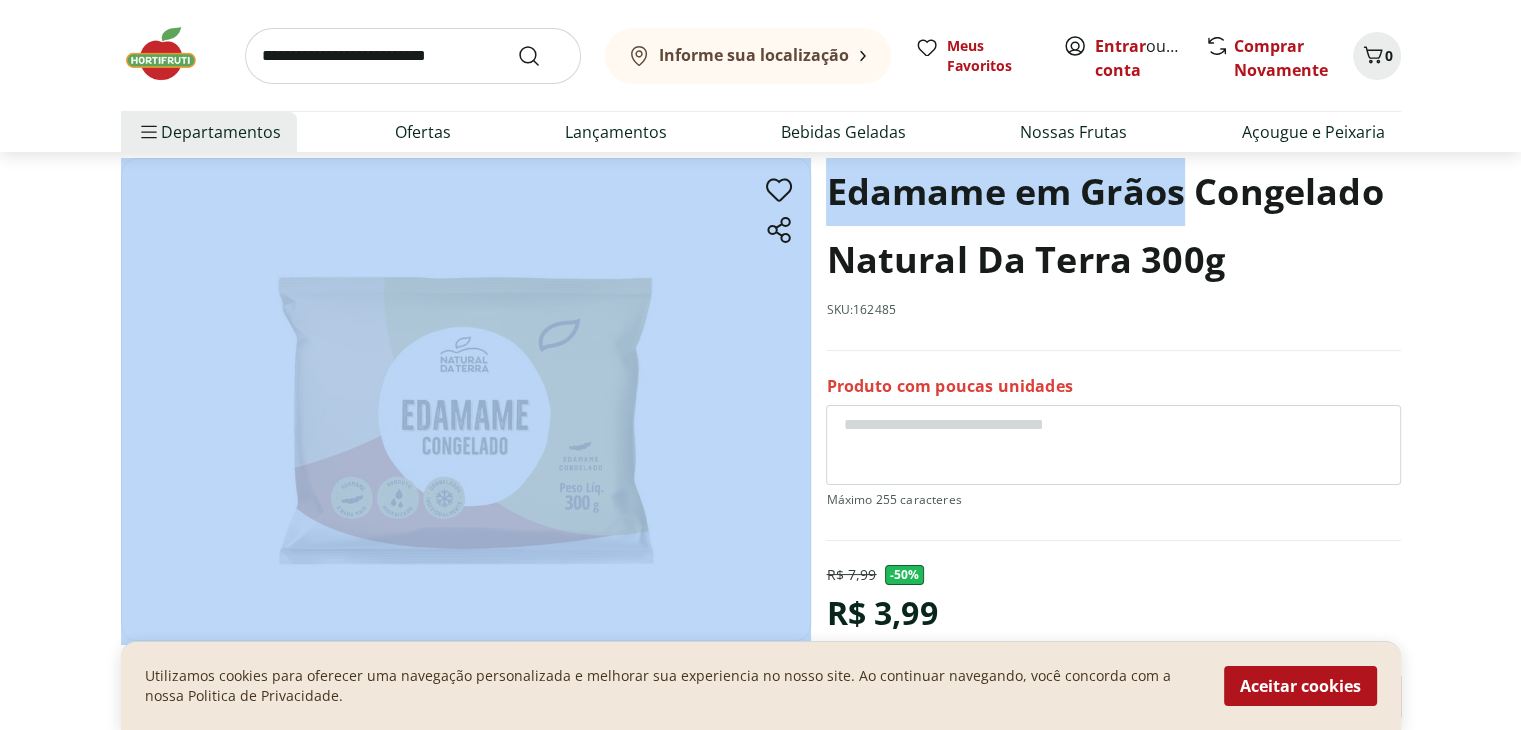 drag, startPoint x: 836, startPoint y: 189, endPoint x: 1186, endPoint y: 186, distance: 350.01285 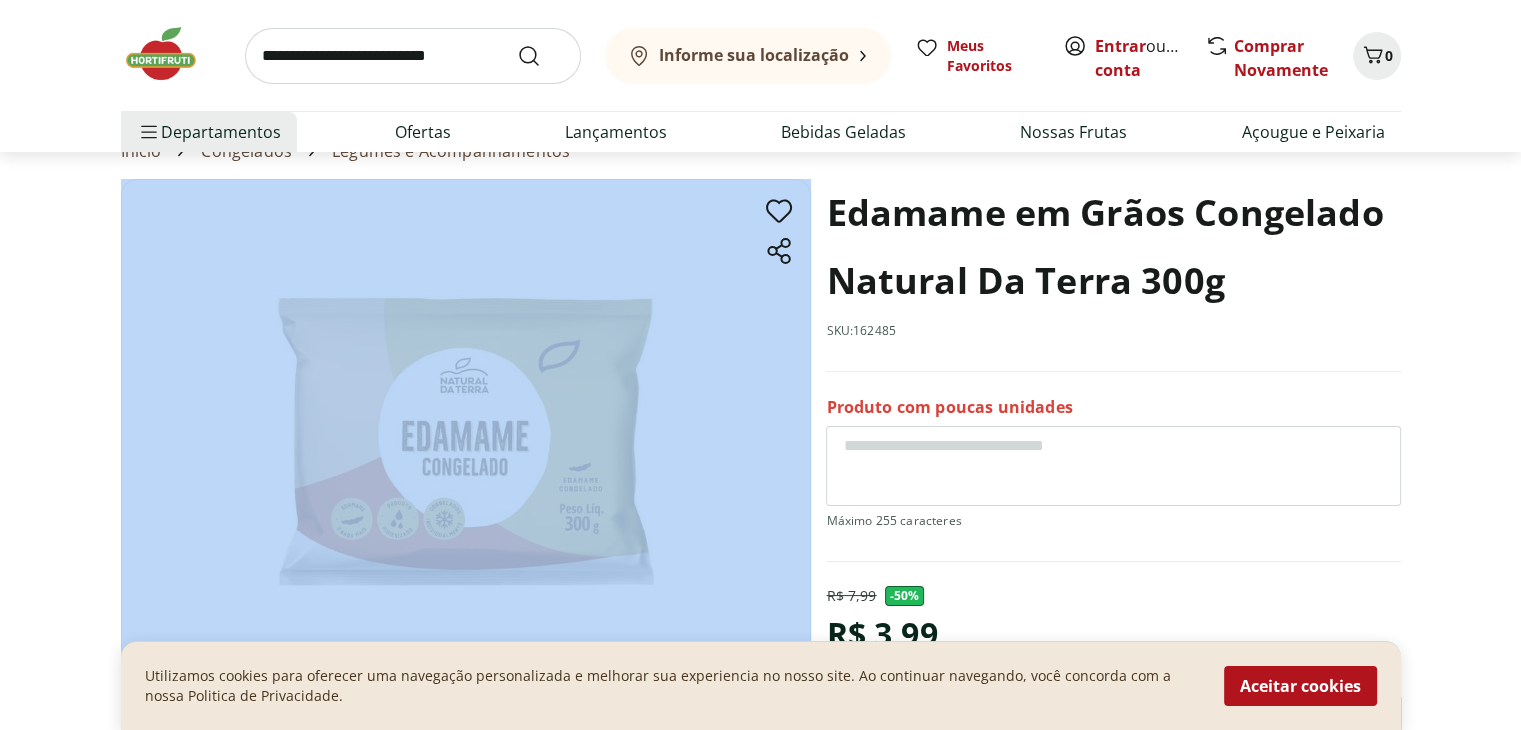 scroll, scrollTop: 0, scrollLeft: 0, axis: both 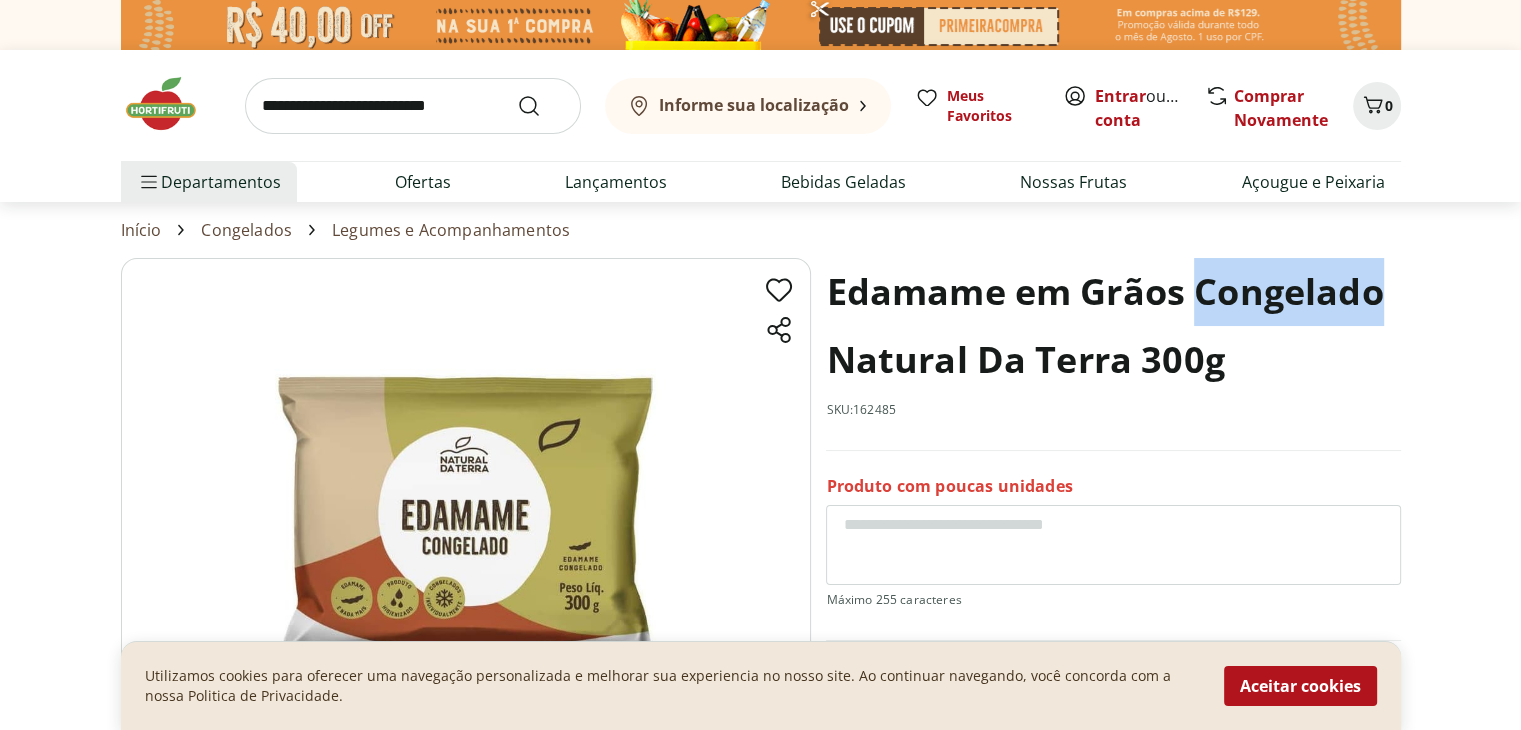 drag, startPoint x: 1200, startPoint y: 294, endPoint x: 1380, endPoint y: 286, distance: 180.17769 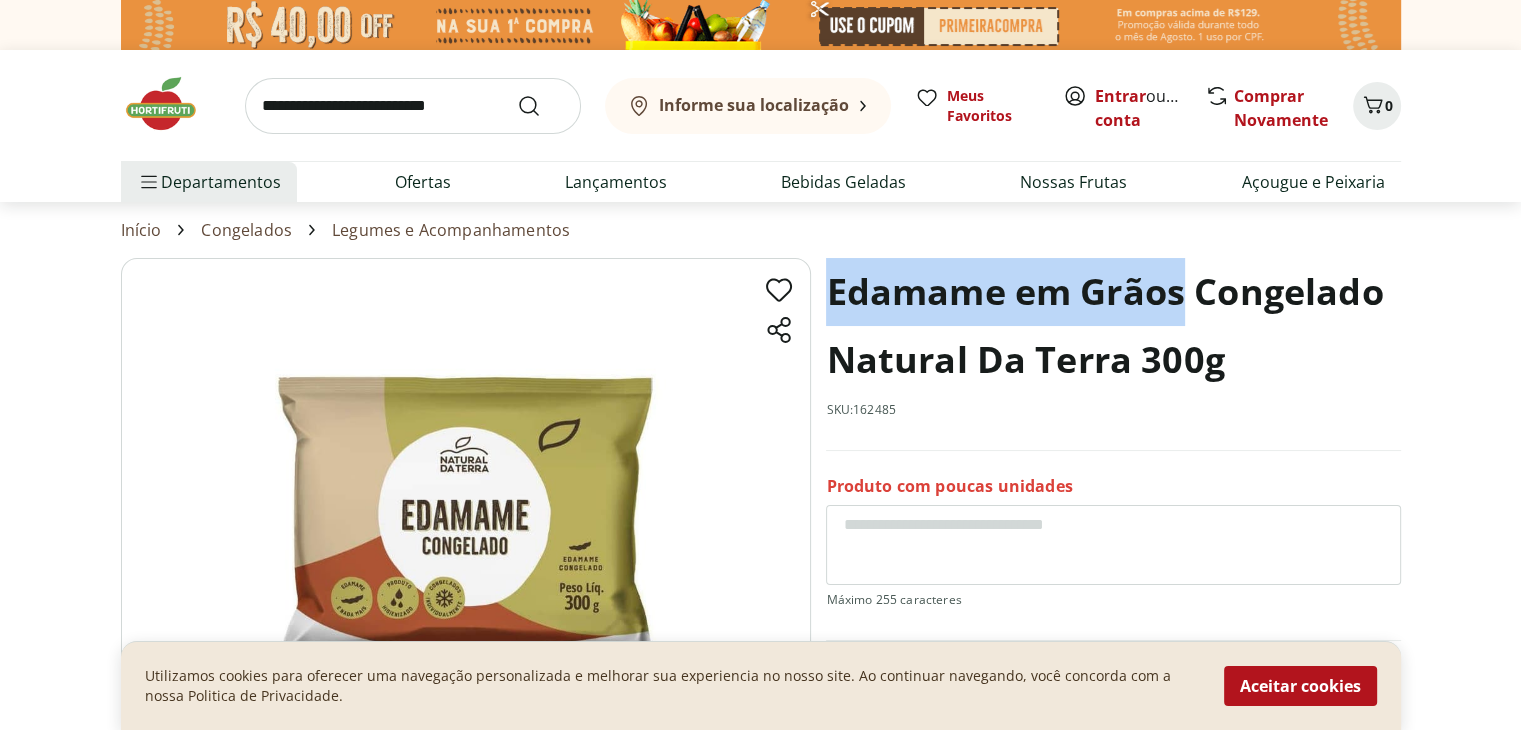 drag, startPoint x: 830, startPoint y: 297, endPoint x: 1181, endPoint y: 308, distance: 351.17233 